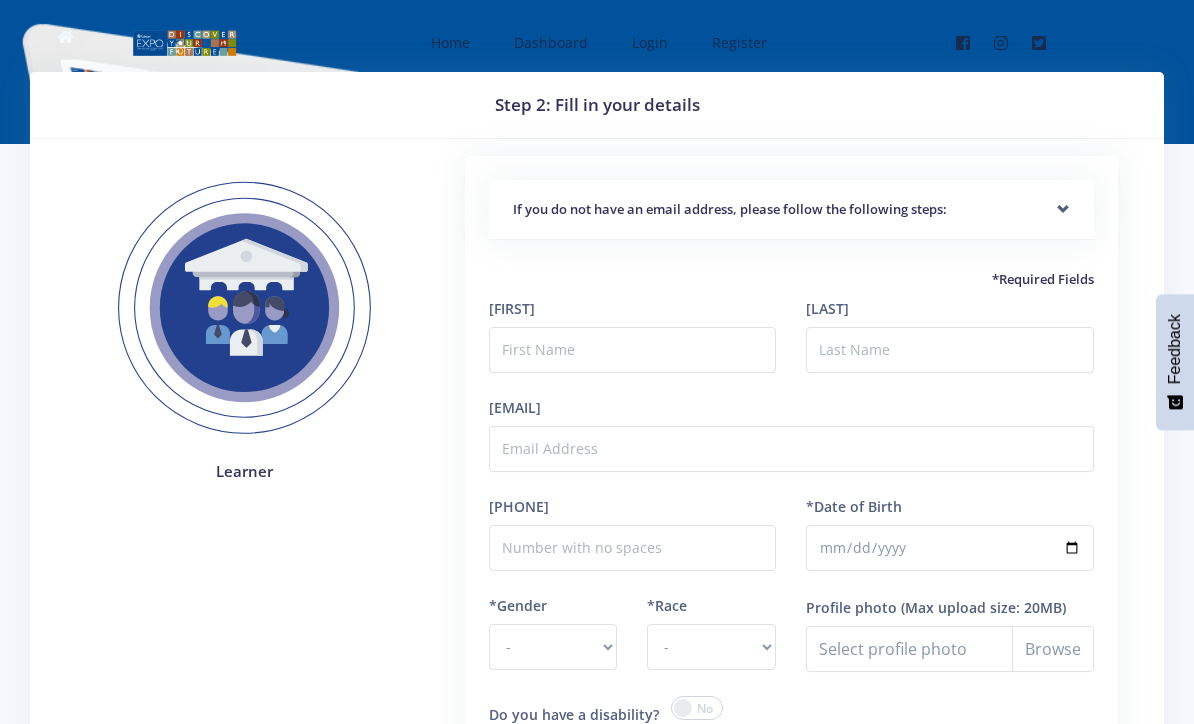 scroll, scrollTop: 0, scrollLeft: 0, axis: both 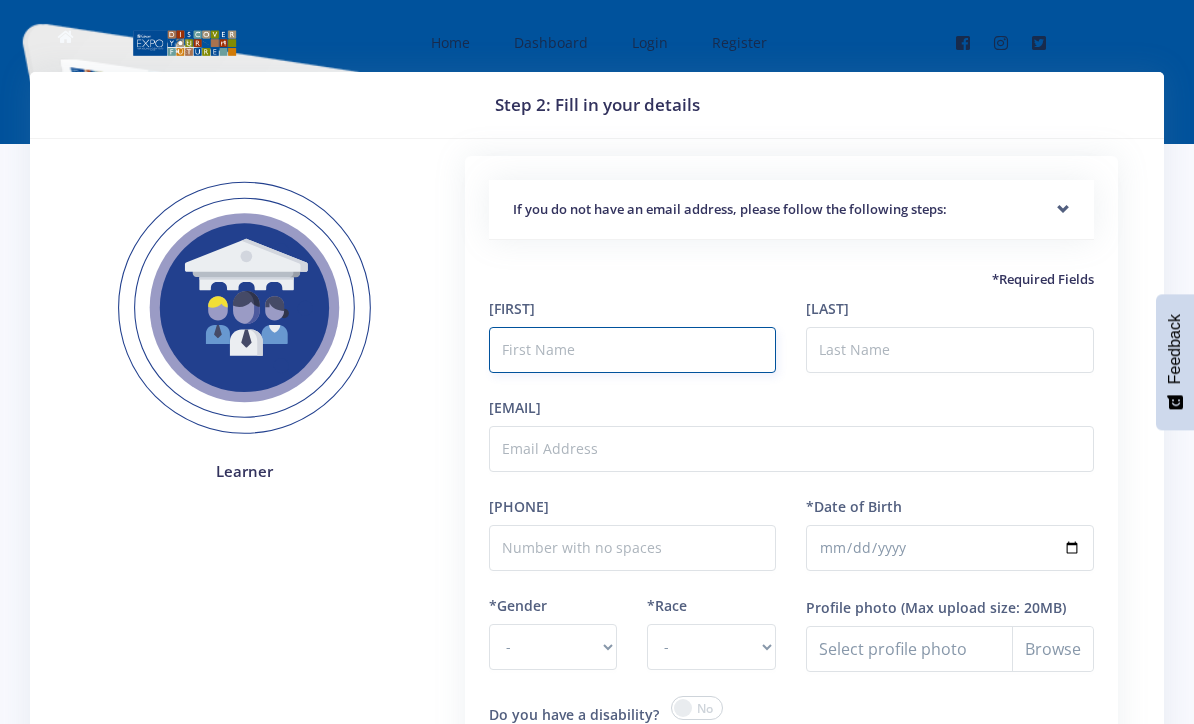 click at bounding box center [633, 350] 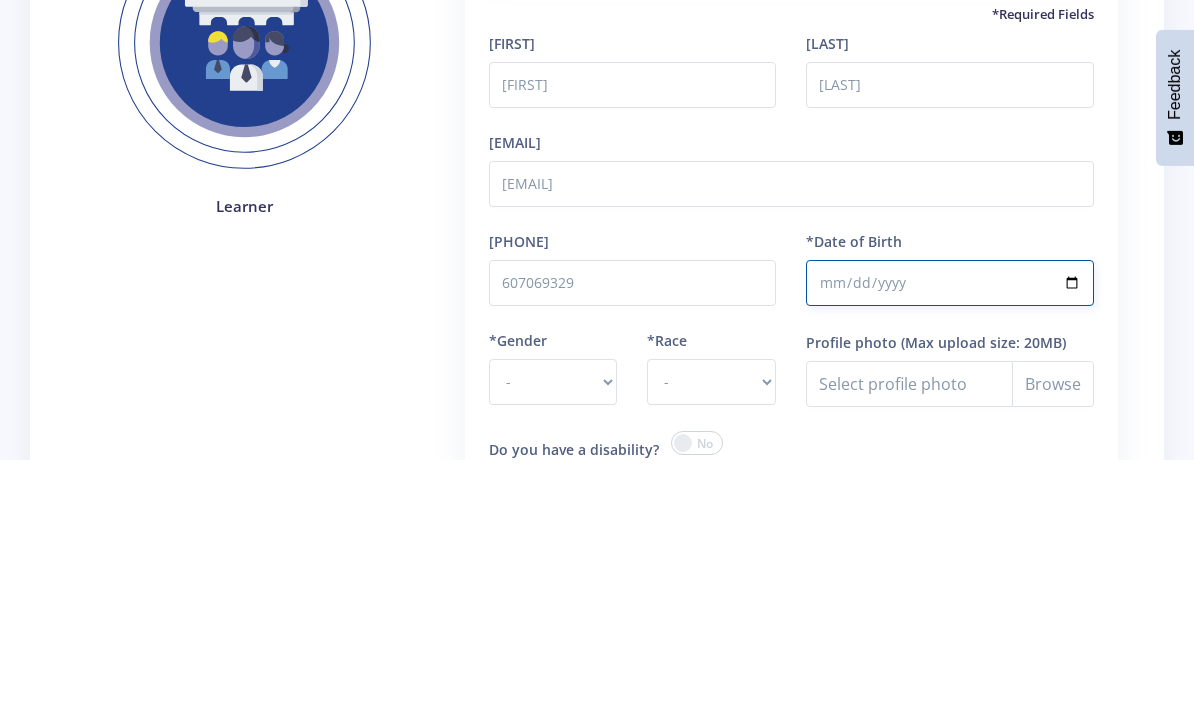 scroll, scrollTop: 265, scrollLeft: 0, axis: vertical 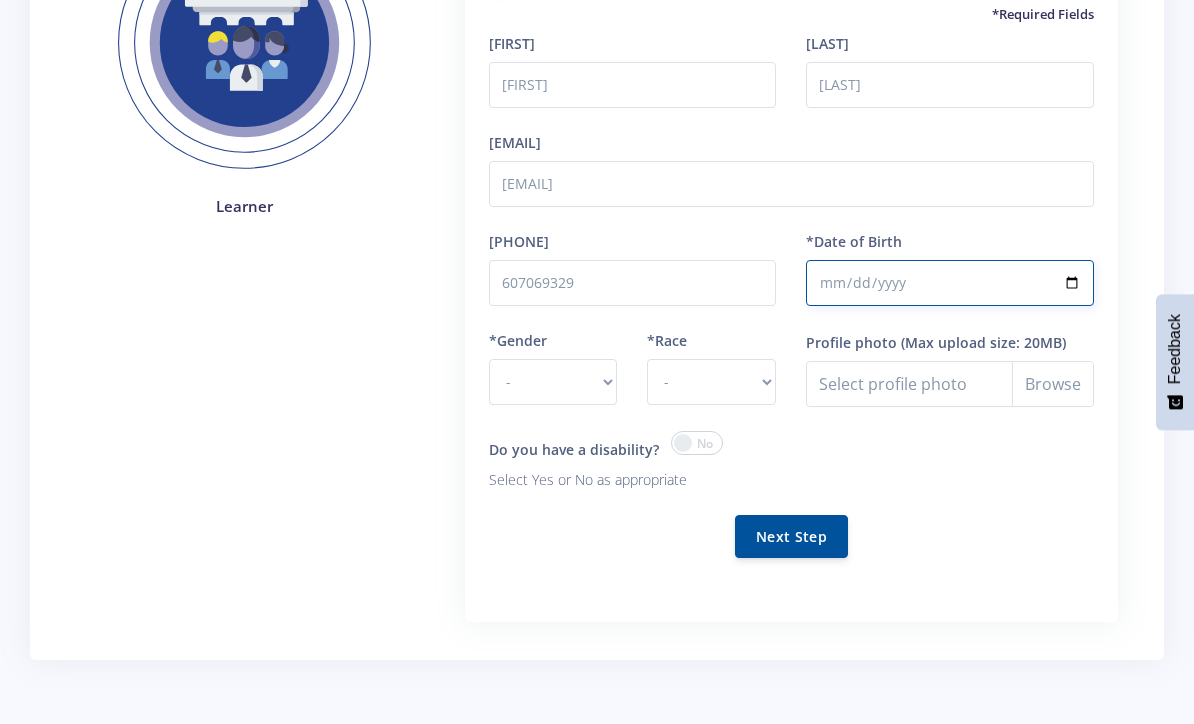 click on "2009-01-03" at bounding box center (950, 283) 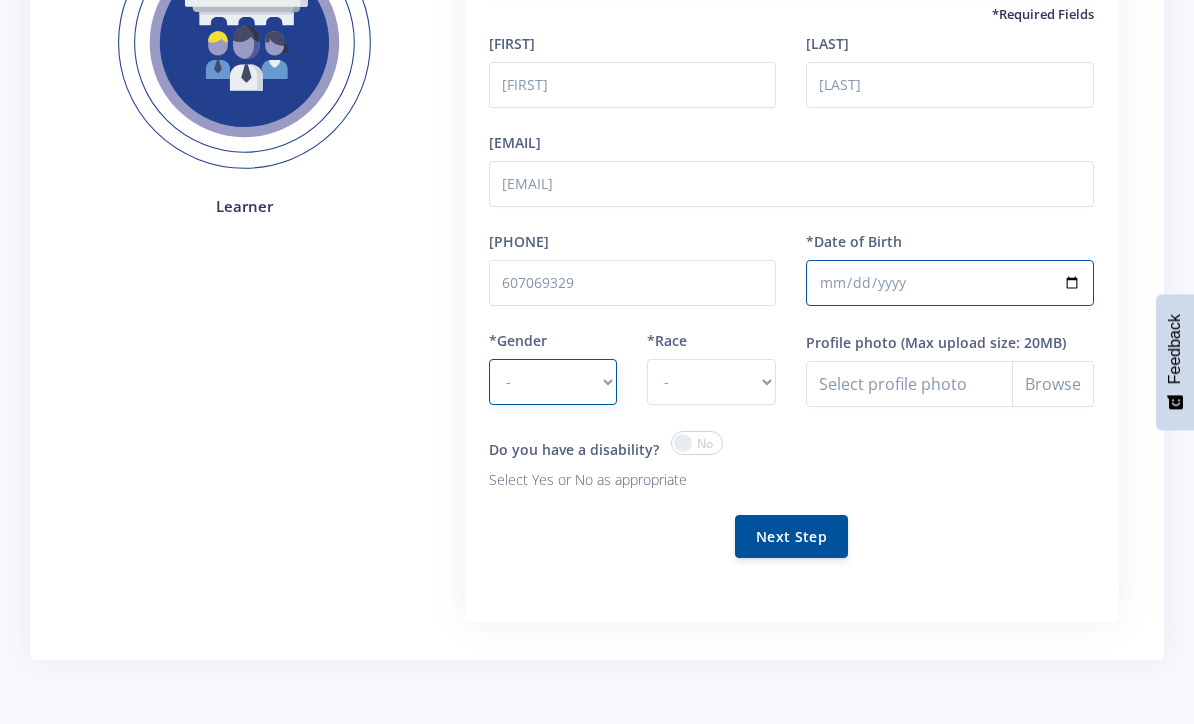 click on "-
Male
Female" at bounding box center (553, 382) 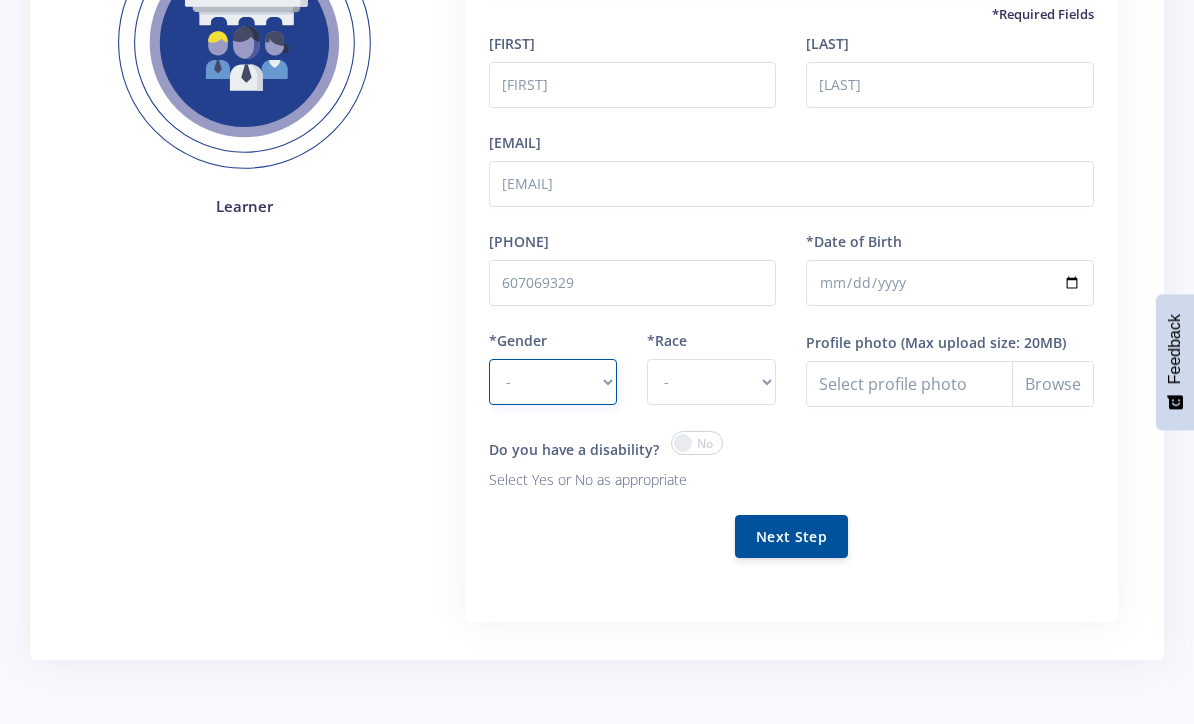 select on "M" 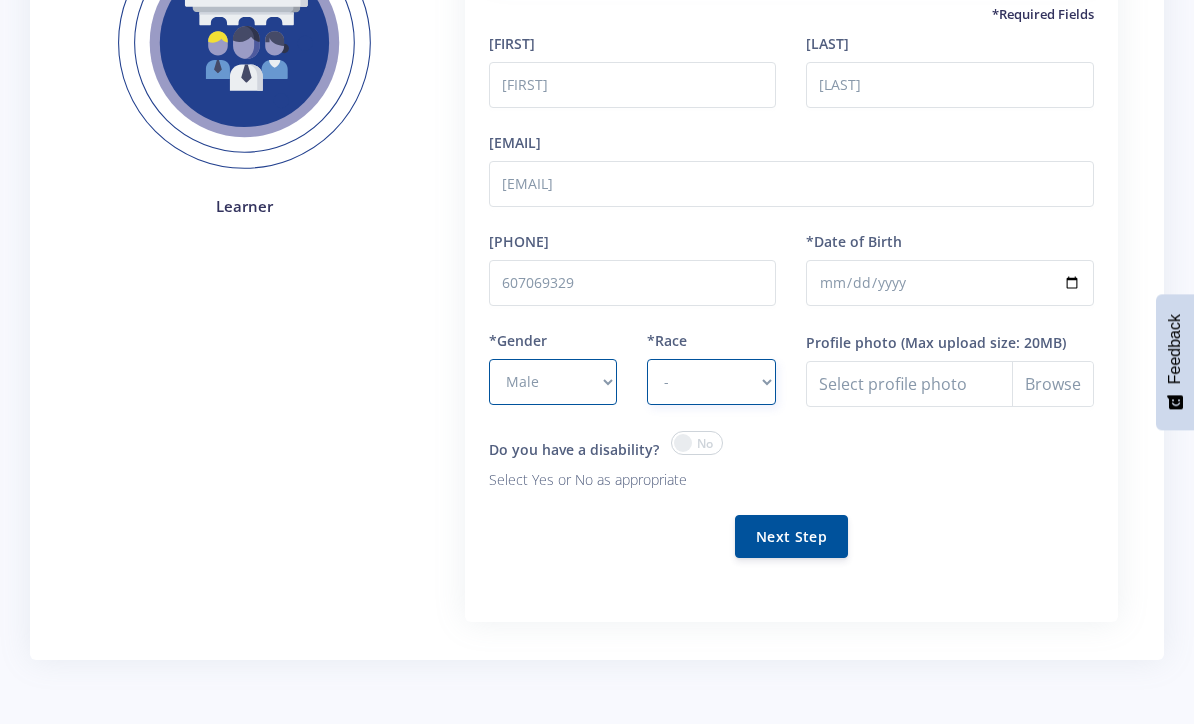 click on "-
African
Asian
Coloured
Indian
White
Other" at bounding box center [711, 382] 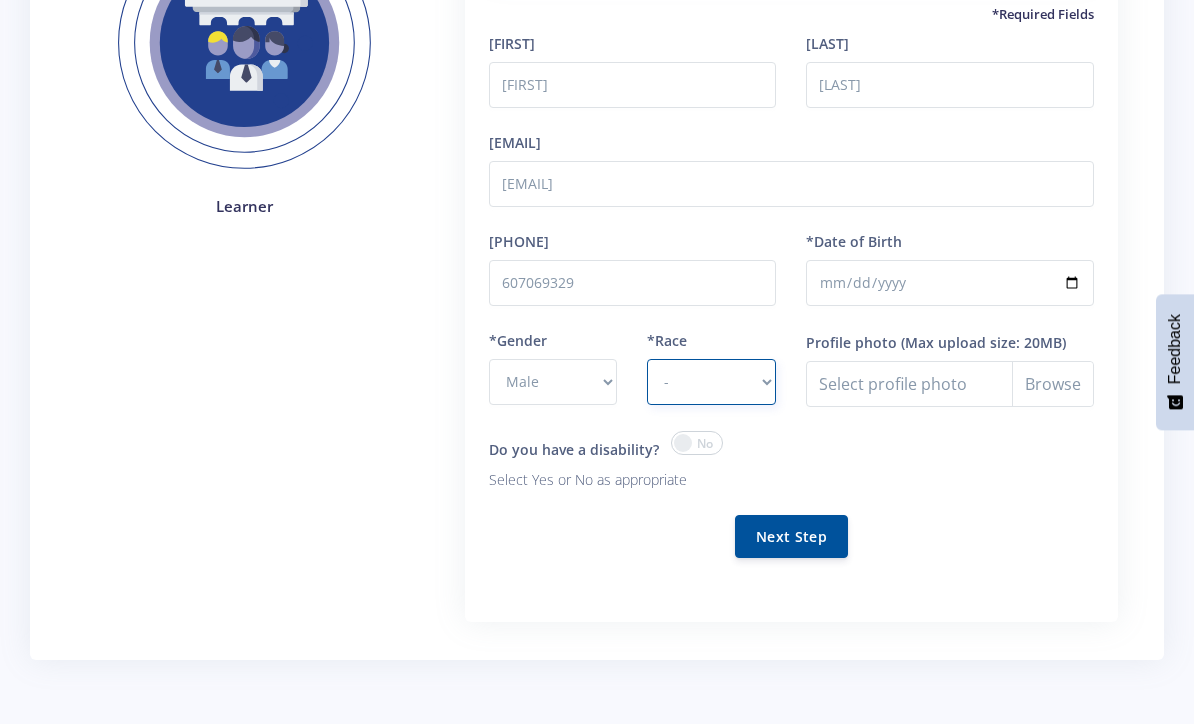 click on "-
African
Asian
Coloured
Indian
White
Other" at bounding box center [711, 382] 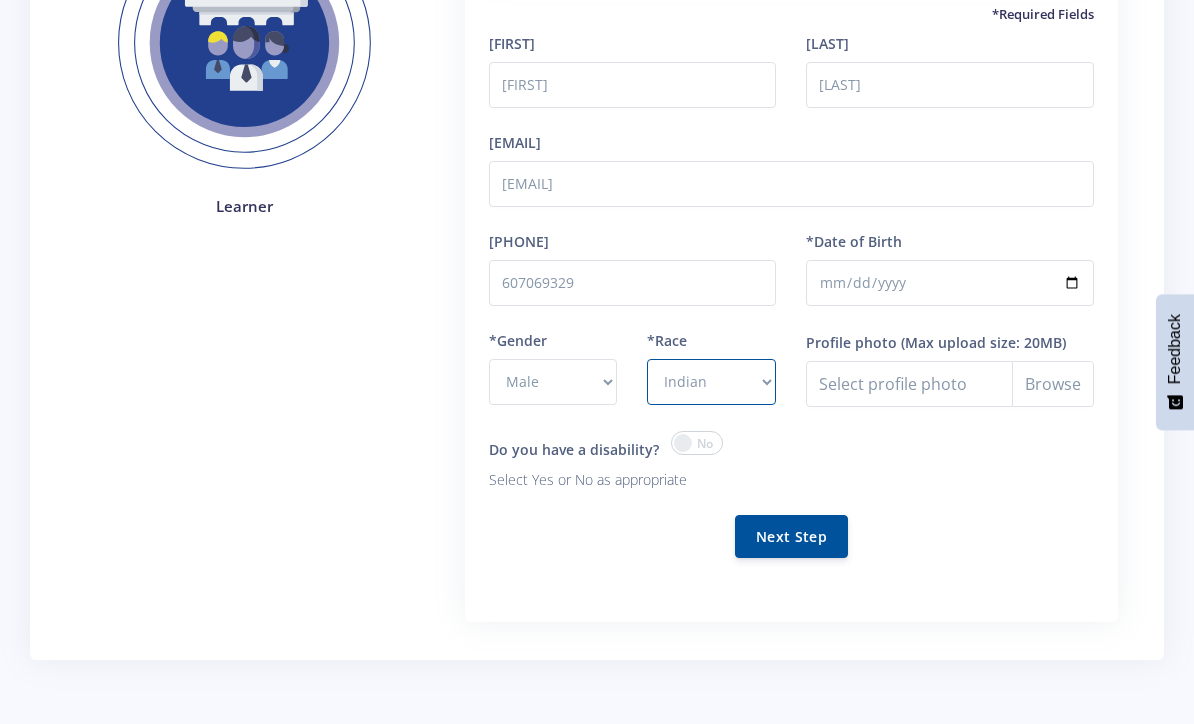 click on "Profile photo
(Max upload size: 20MB)
Select profile photo" at bounding box center [950, 380] 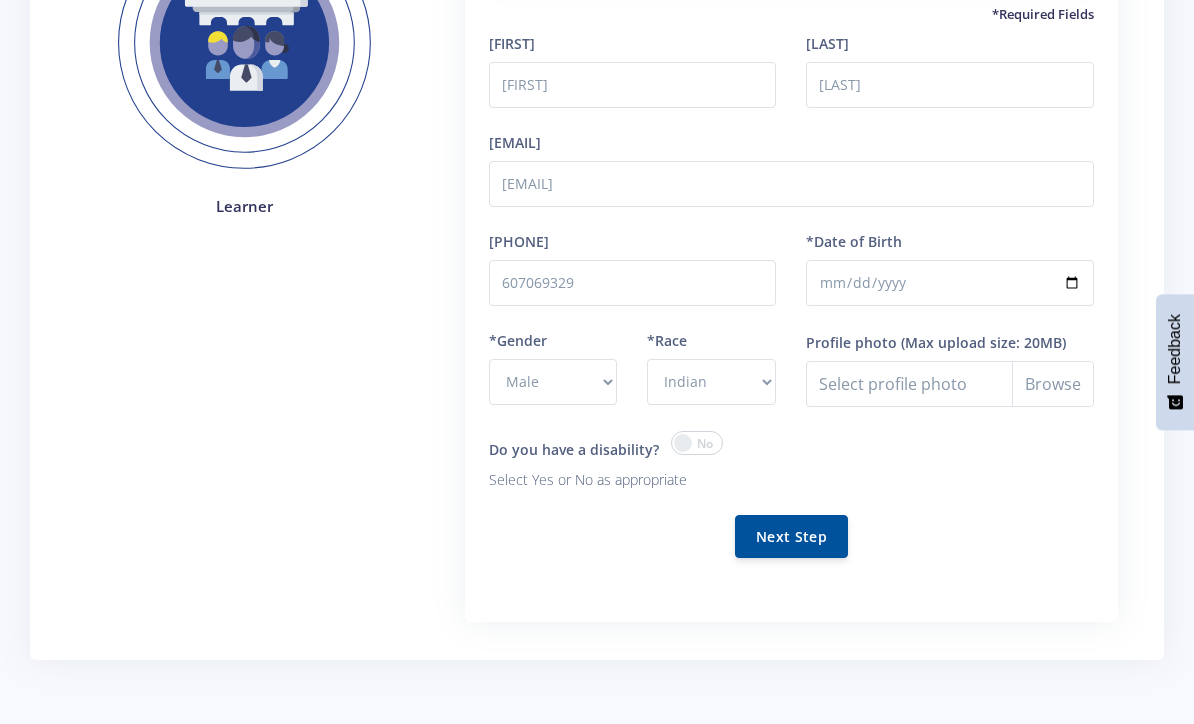 click on "Profile photo" at bounding box center [950, 384] 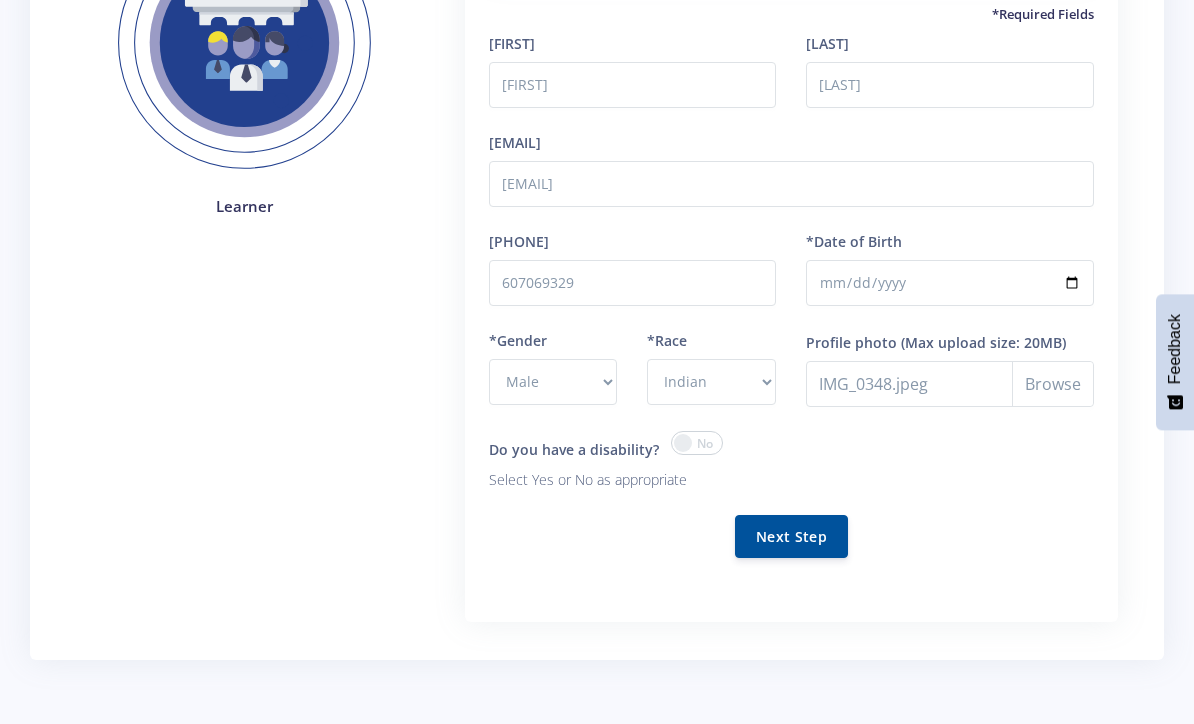 click on "Next
Step" at bounding box center [791, 536] 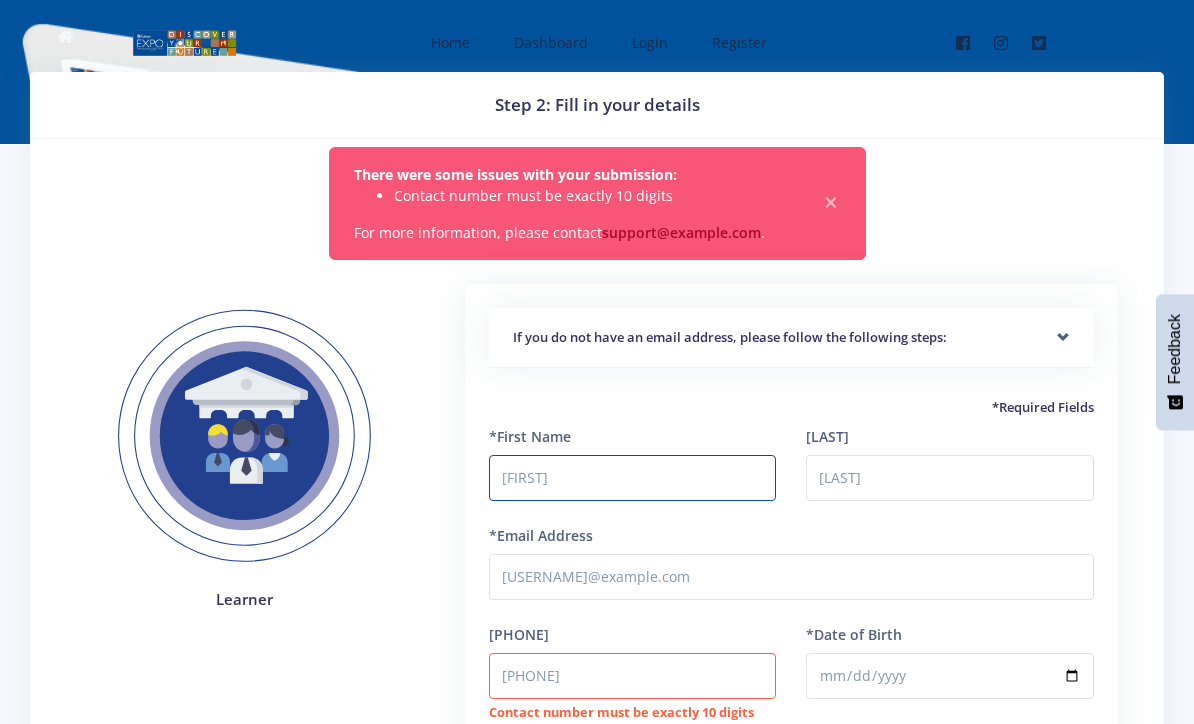 scroll, scrollTop: 0, scrollLeft: 0, axis: both 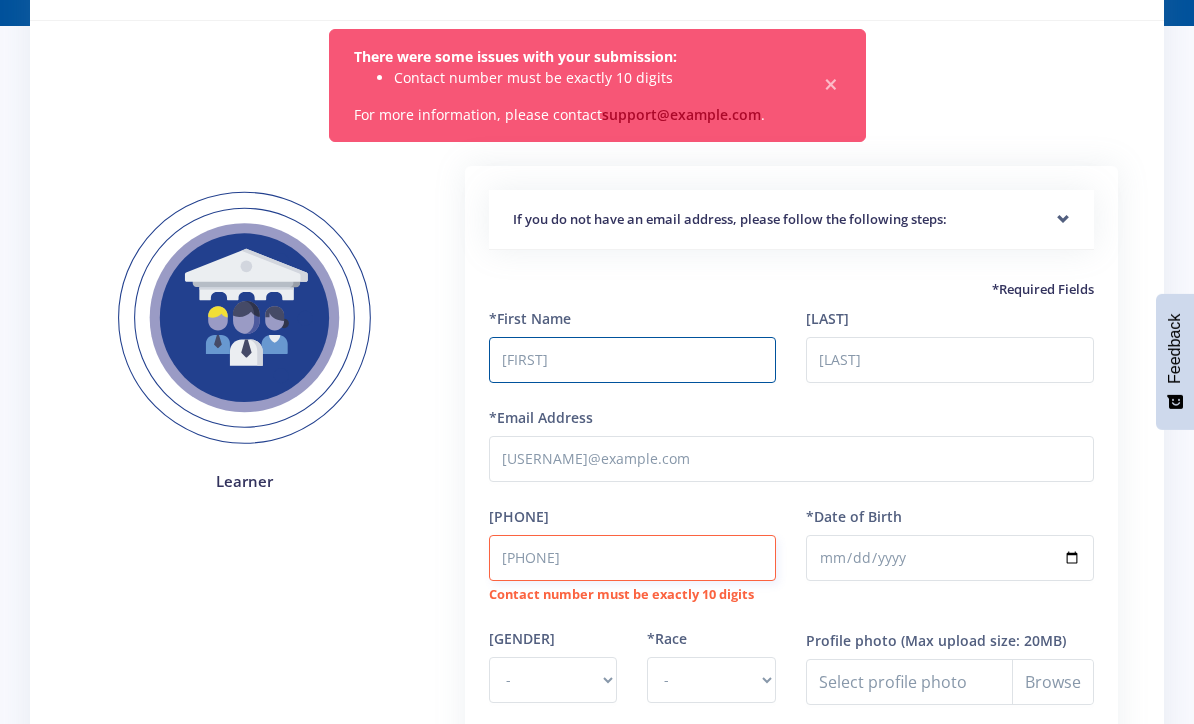 click on "[PHONE]" at bounding box center [633, 559] 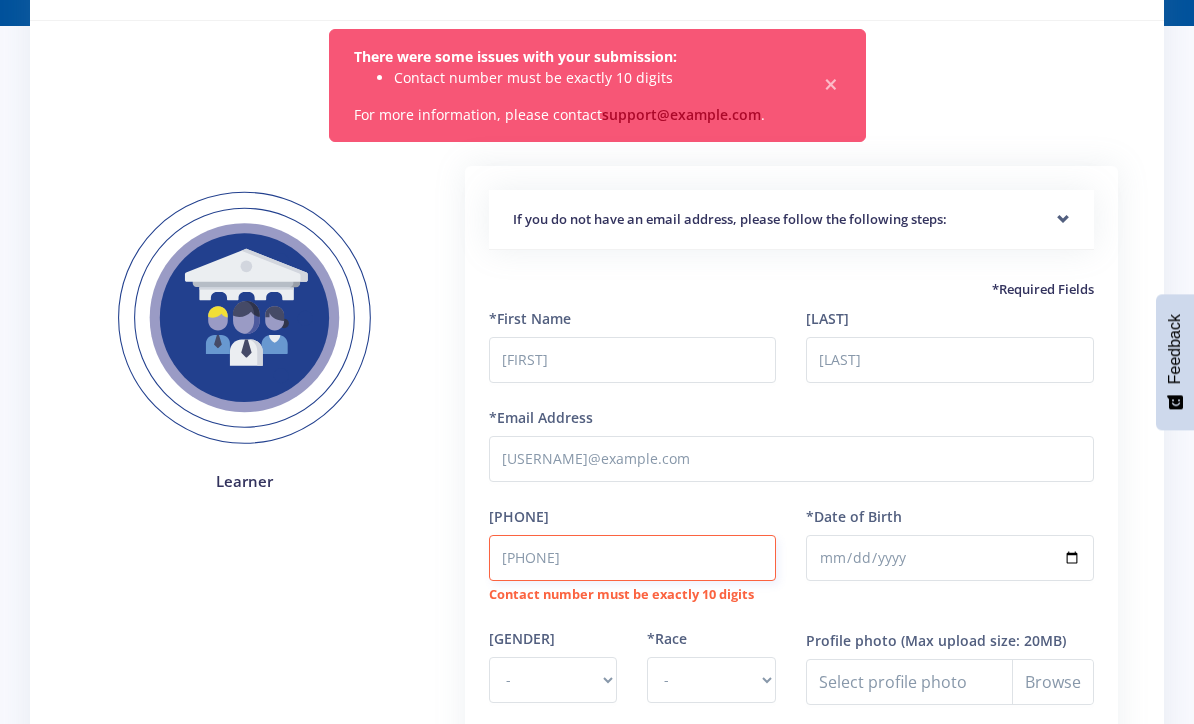scroll, scrollTop: 117, scrollLeft: 0, axis: vertical 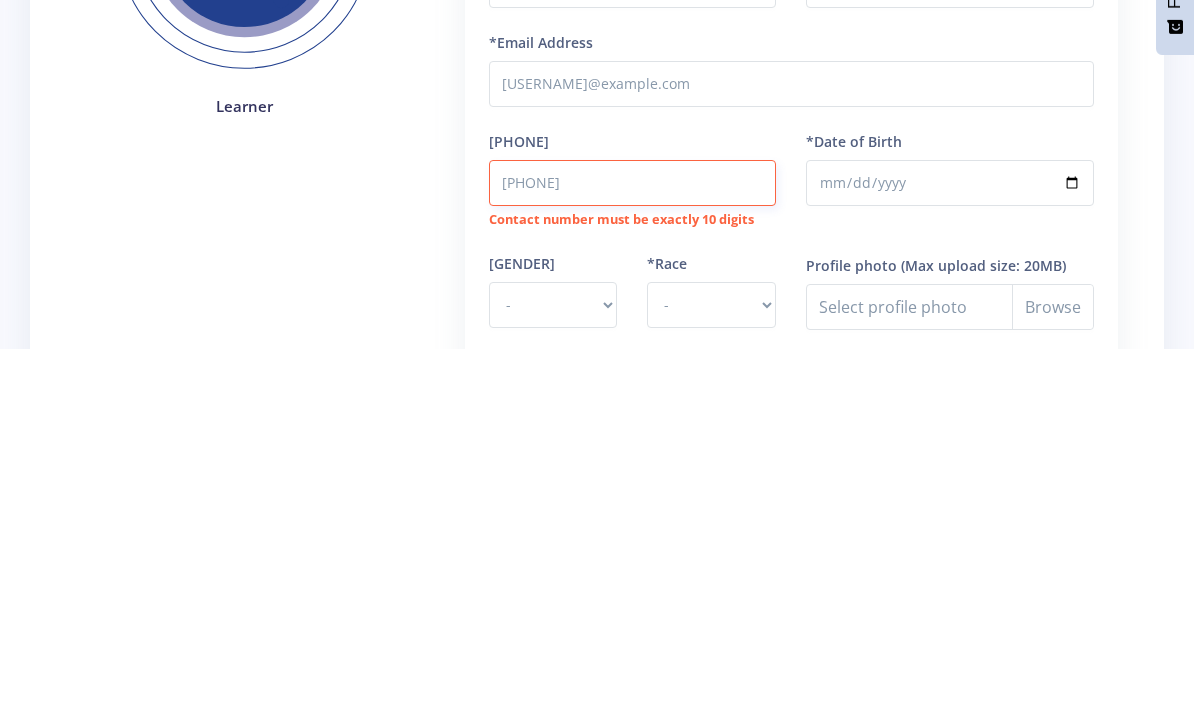 type on "[PHONE]" 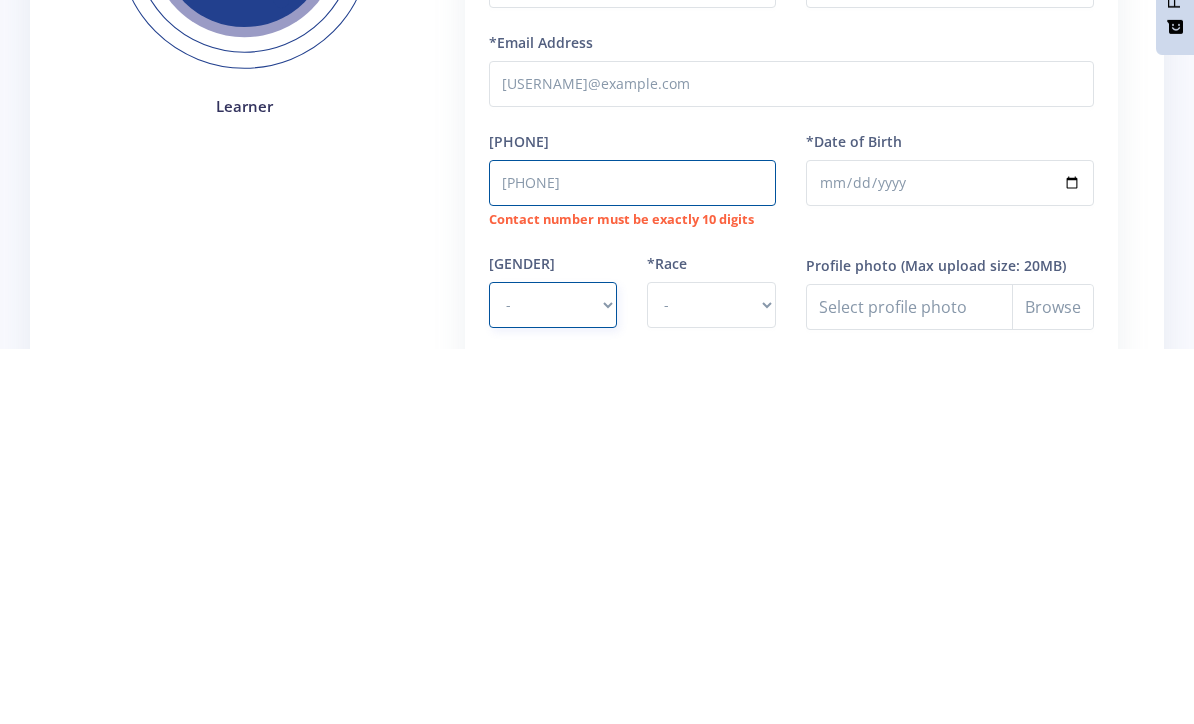 scroll, scrollTop: 465, scrollLeft: 0, axis: vertical 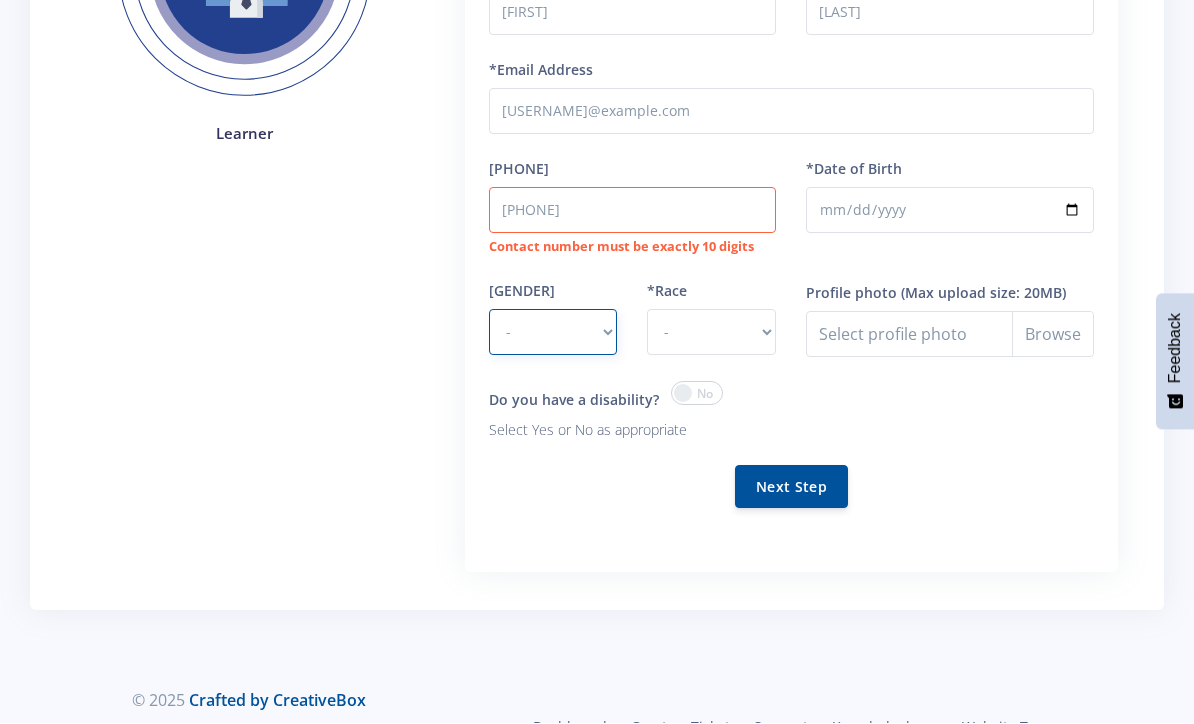 click on "-
Male
Female" at bounding box center (553, 333) 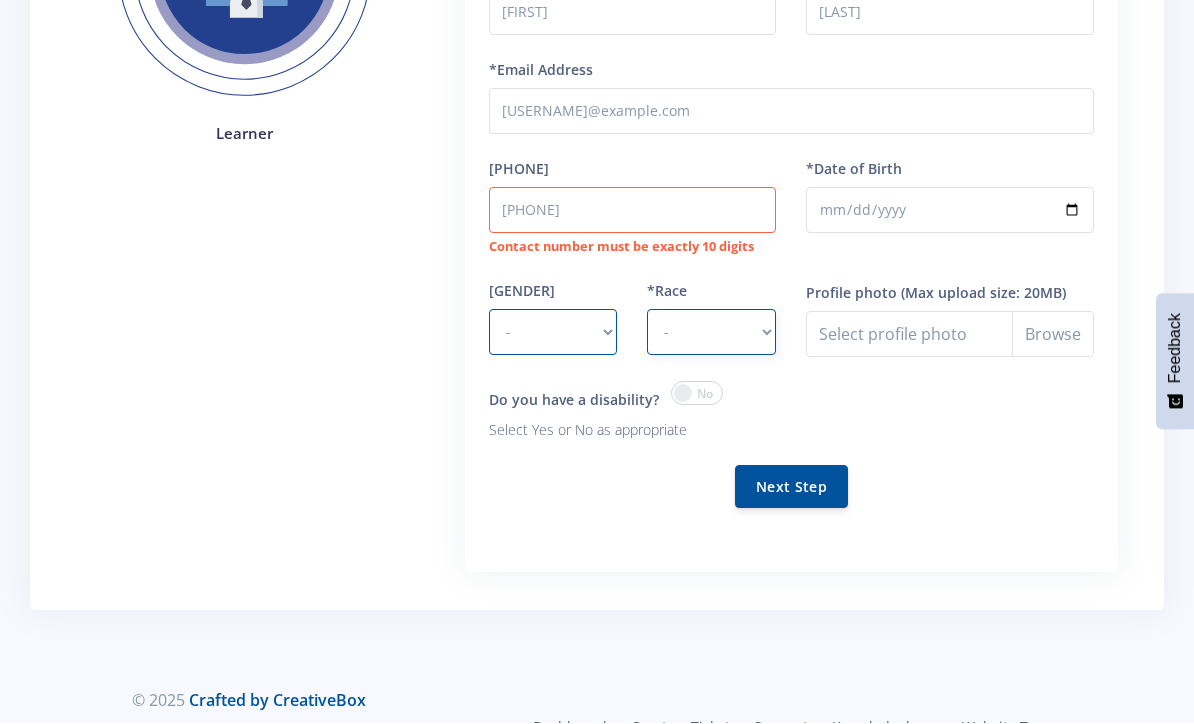 click on "-
African
Asian
Coloured
Indian
White
Other" at bounding box center (711, 333) 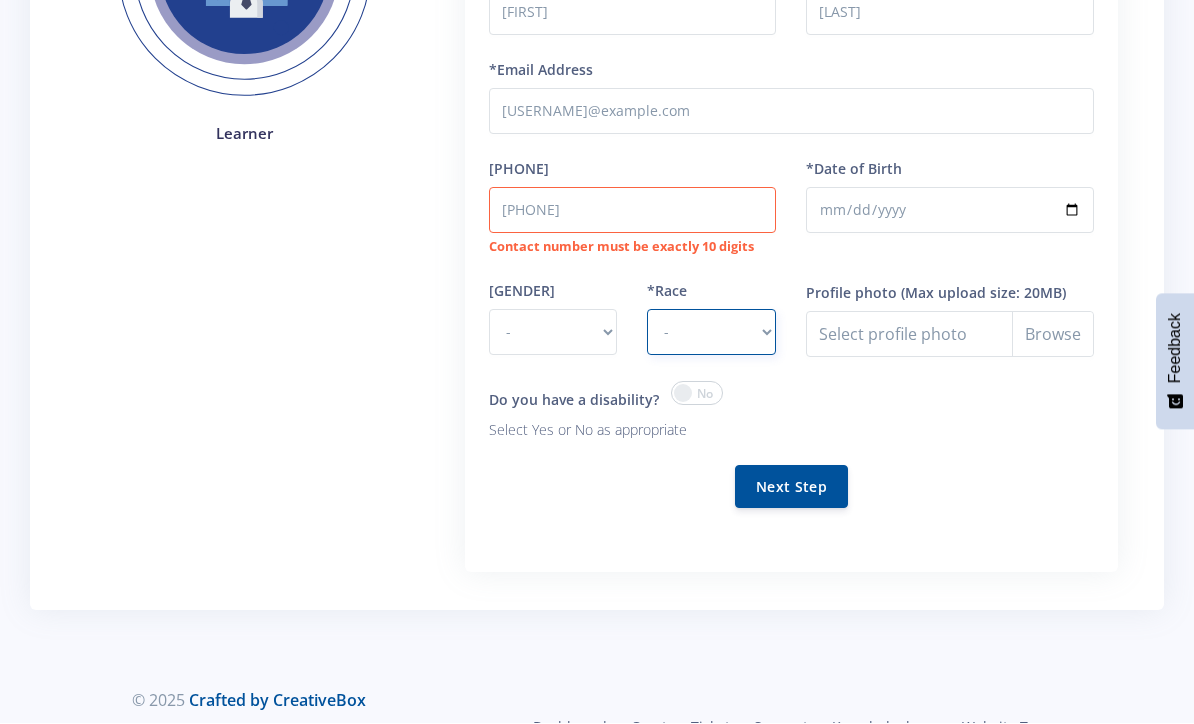 click on "-
African
Asian
Coloured
Indian
White
Other" at bounding box center [711, 333] 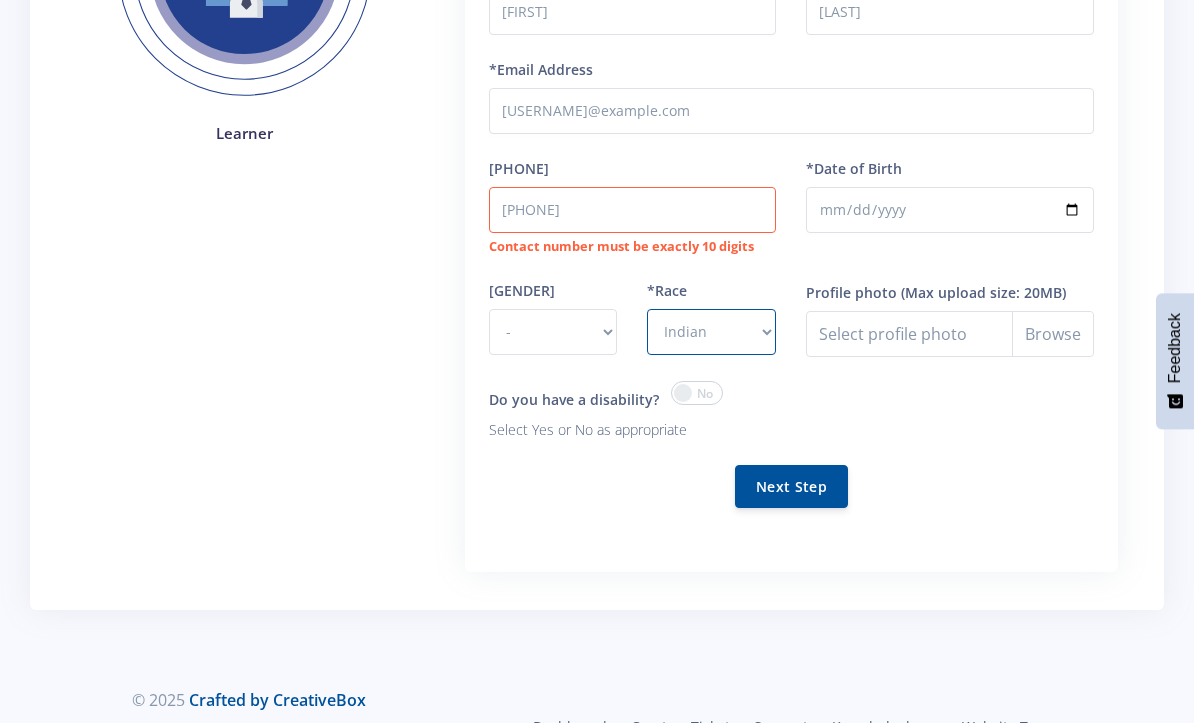 click on "Next
Step" at bounding box center [791, 487] 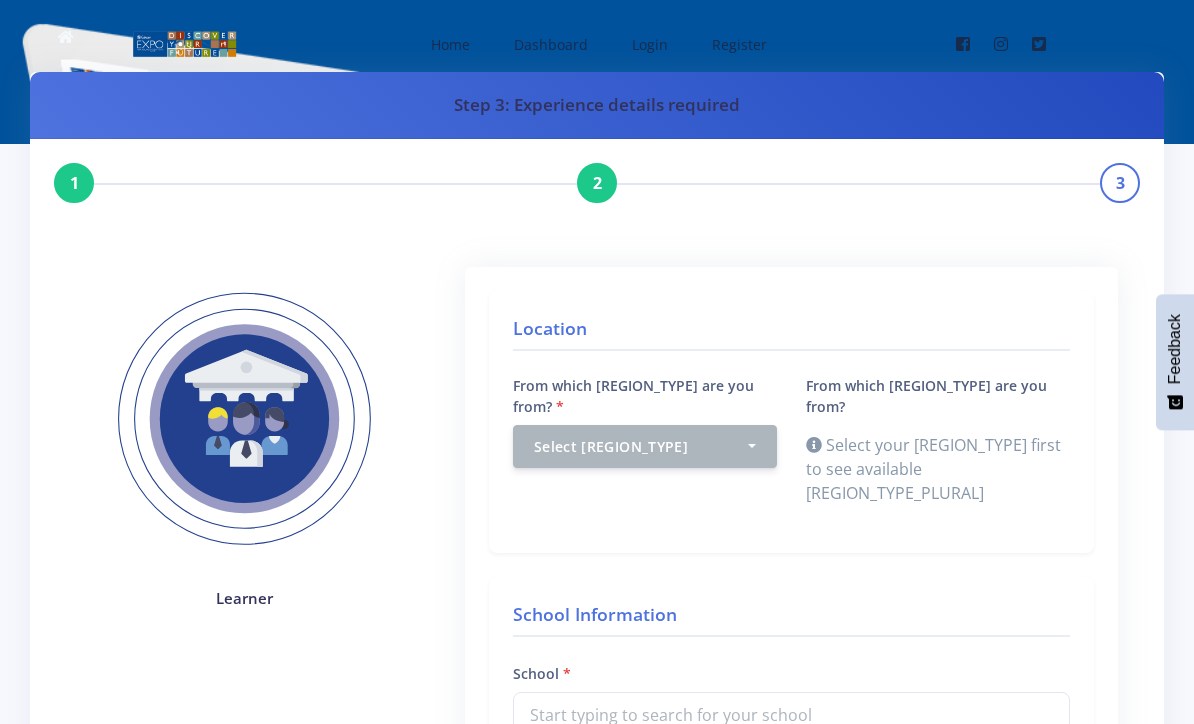 scroll, scrollTop: 0, scrollLeft: 0, axis: both 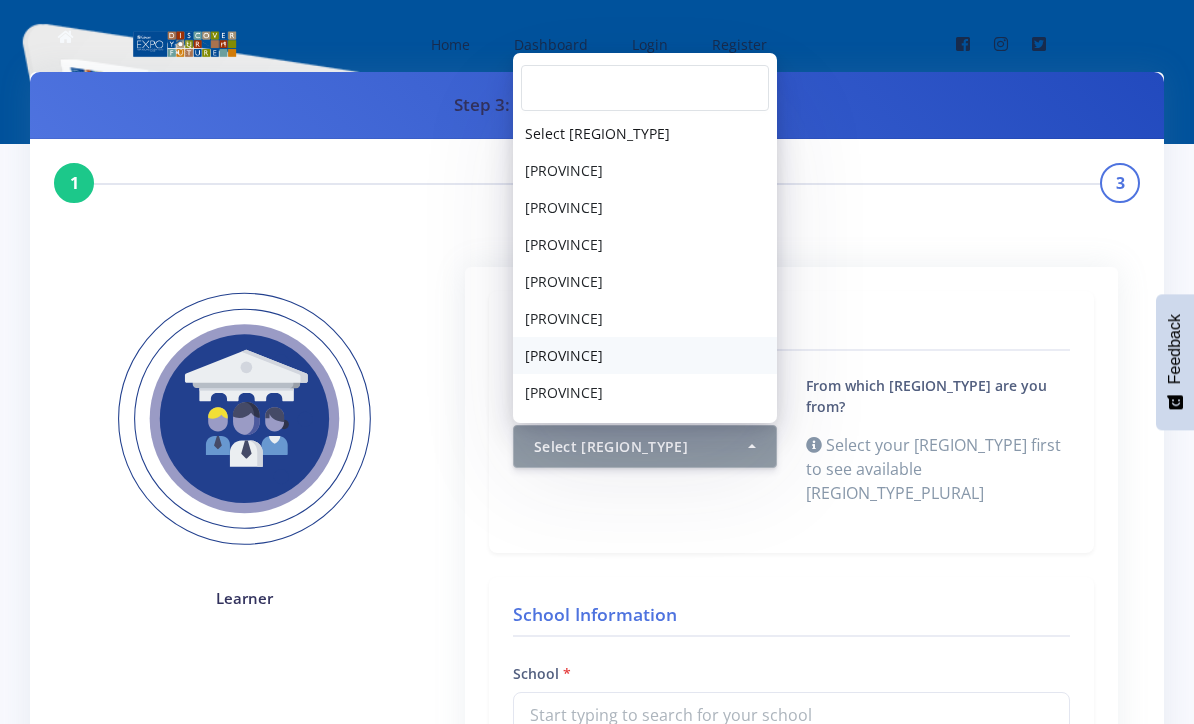 click on "[PROVINCE]" at bounding box center (645, 336) 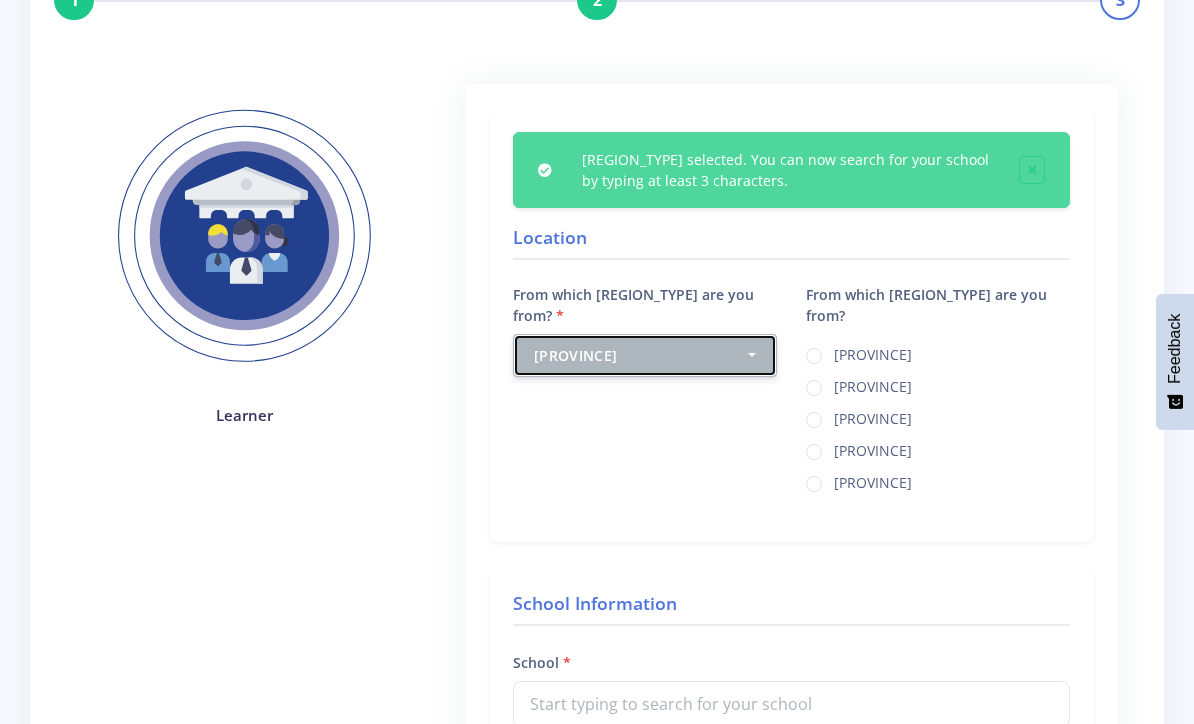scroll, scrollTop: 183, scrollLeft: 0, axis: vertical 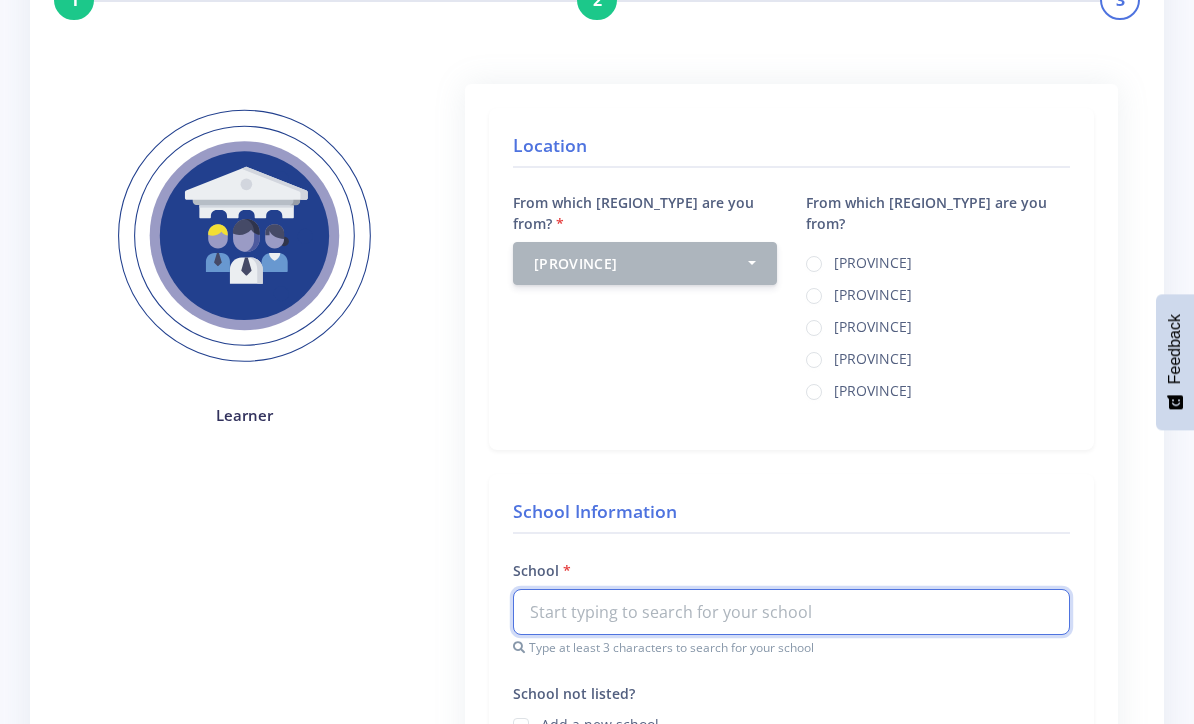click at bounding box center [791, 593] 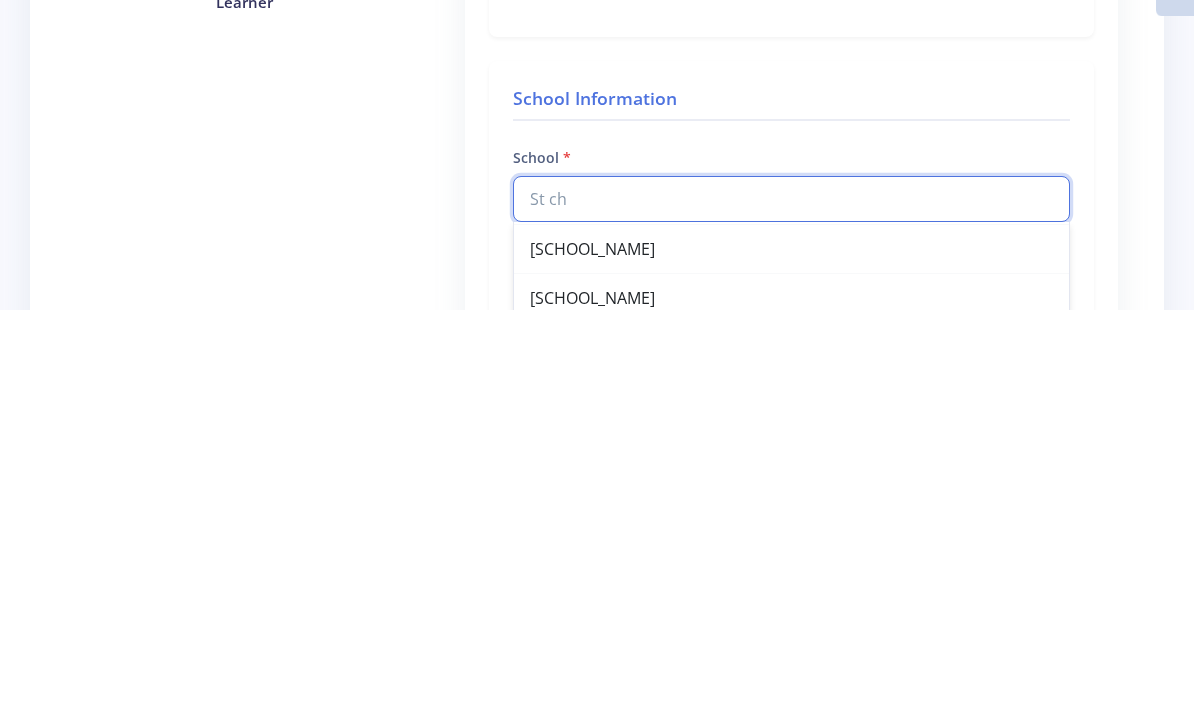 scroll, scrollTop: 144, scrollLeft: 0, axis: vertical 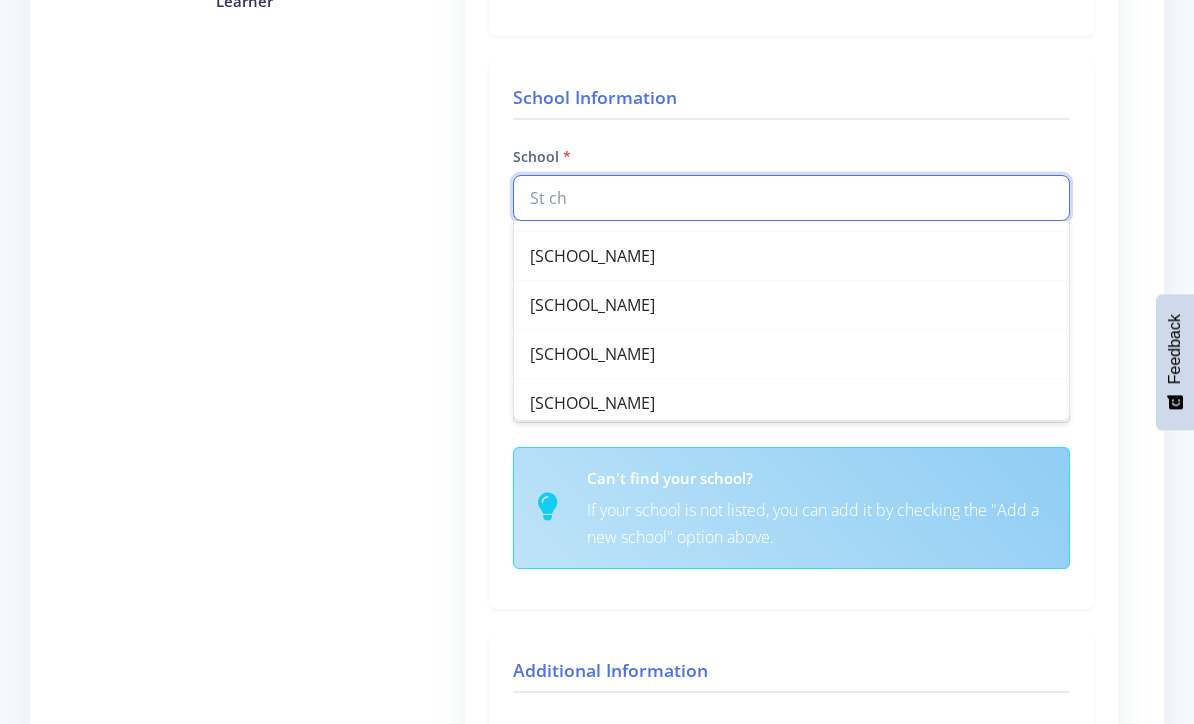 click on "St ch" at bounding box center [791, 179] 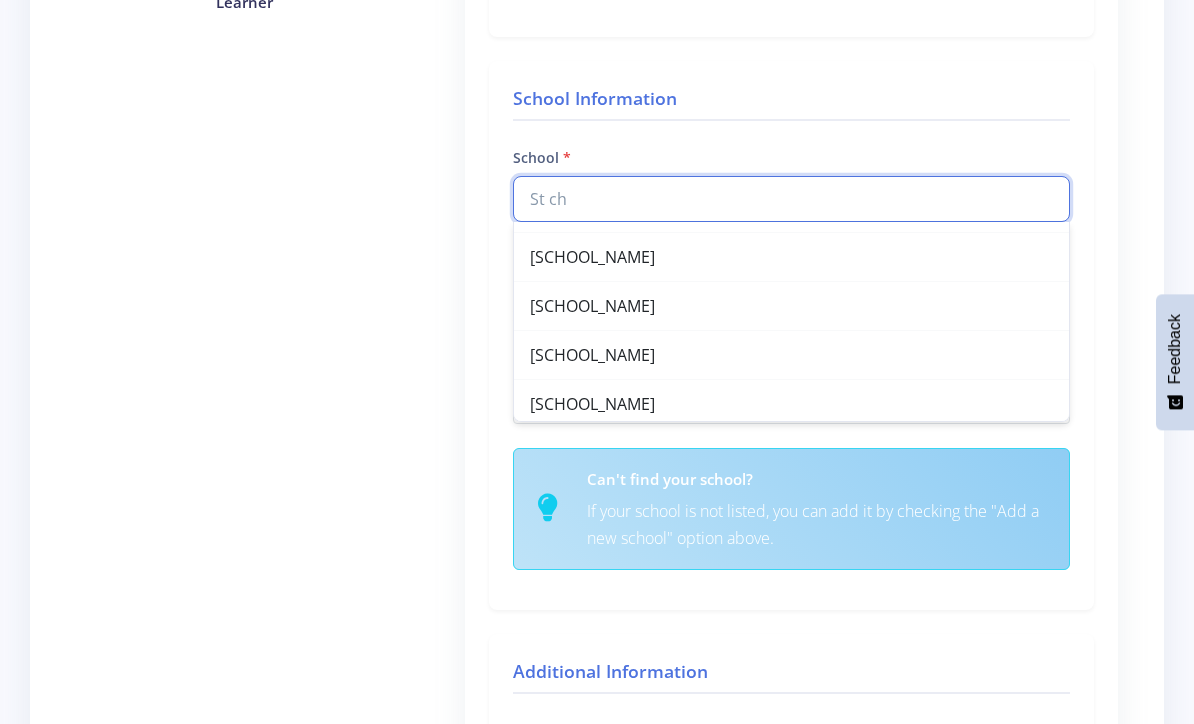 click on "St ch" at bounding box center (791, 180) 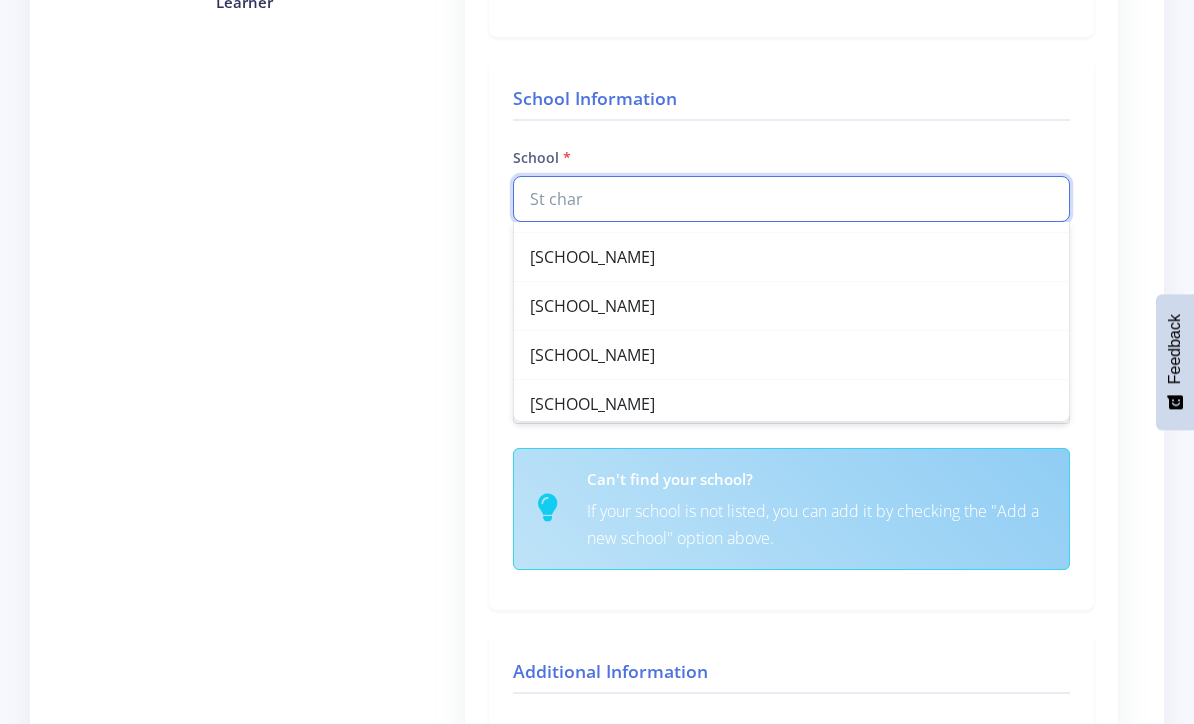 scroll, scrollTop: 0, scrollLeft: 0, axis: both 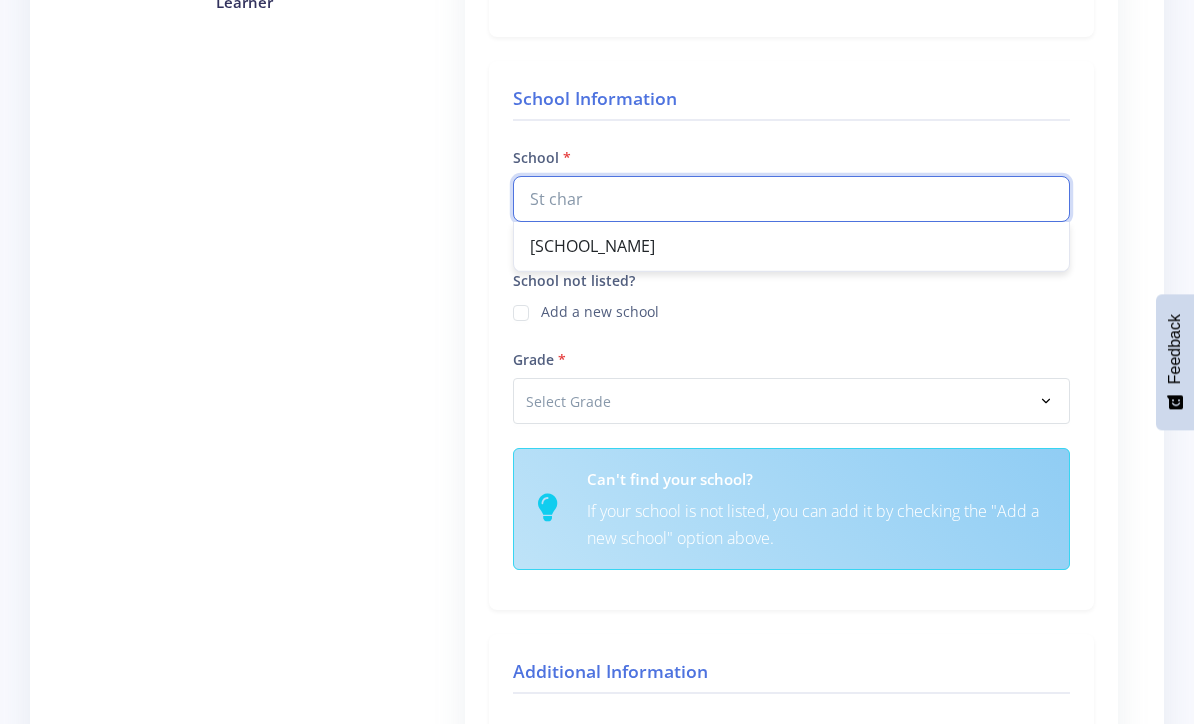 type on "St char" 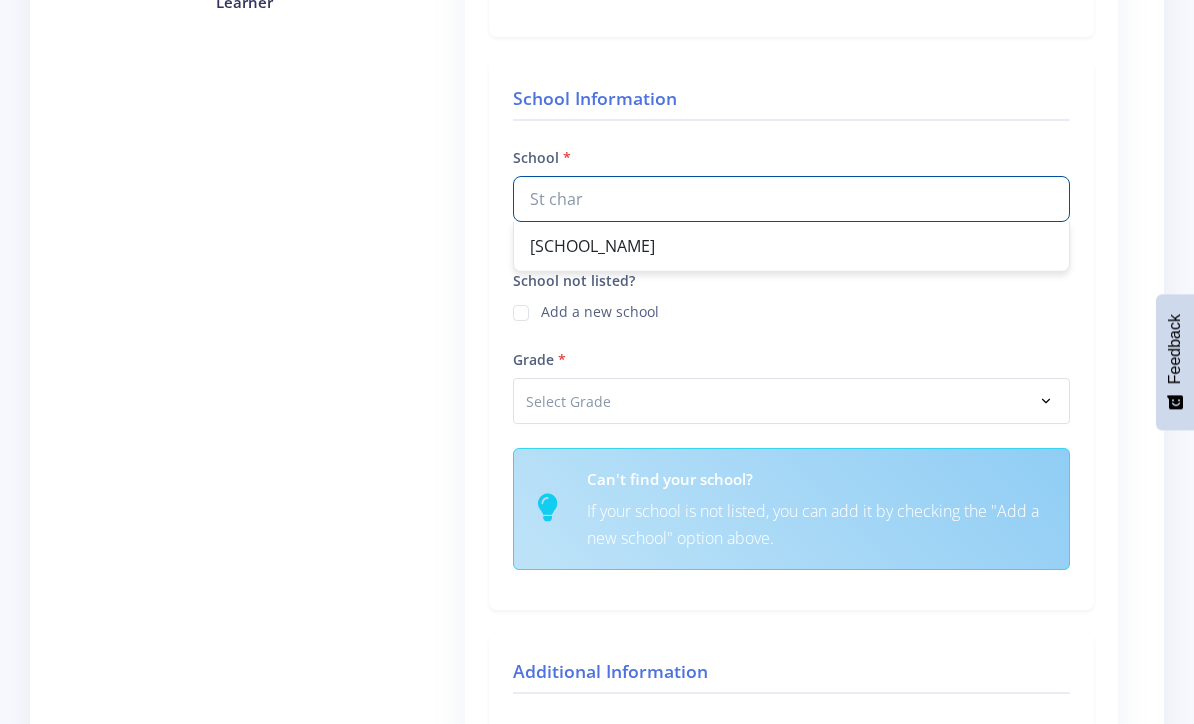 click on "[SCHOOL_NAME]" at bounding box center [791, 227] 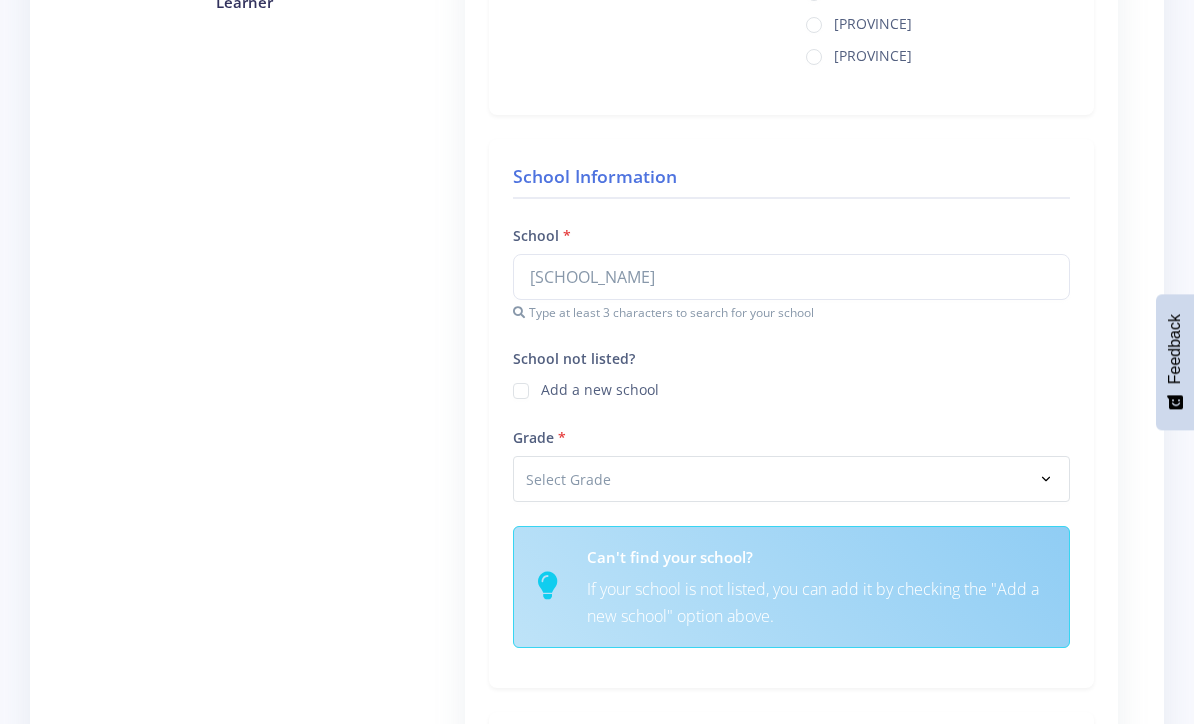 scroll, scrollTop: 597, scrollLeft: 0, axis: vertical 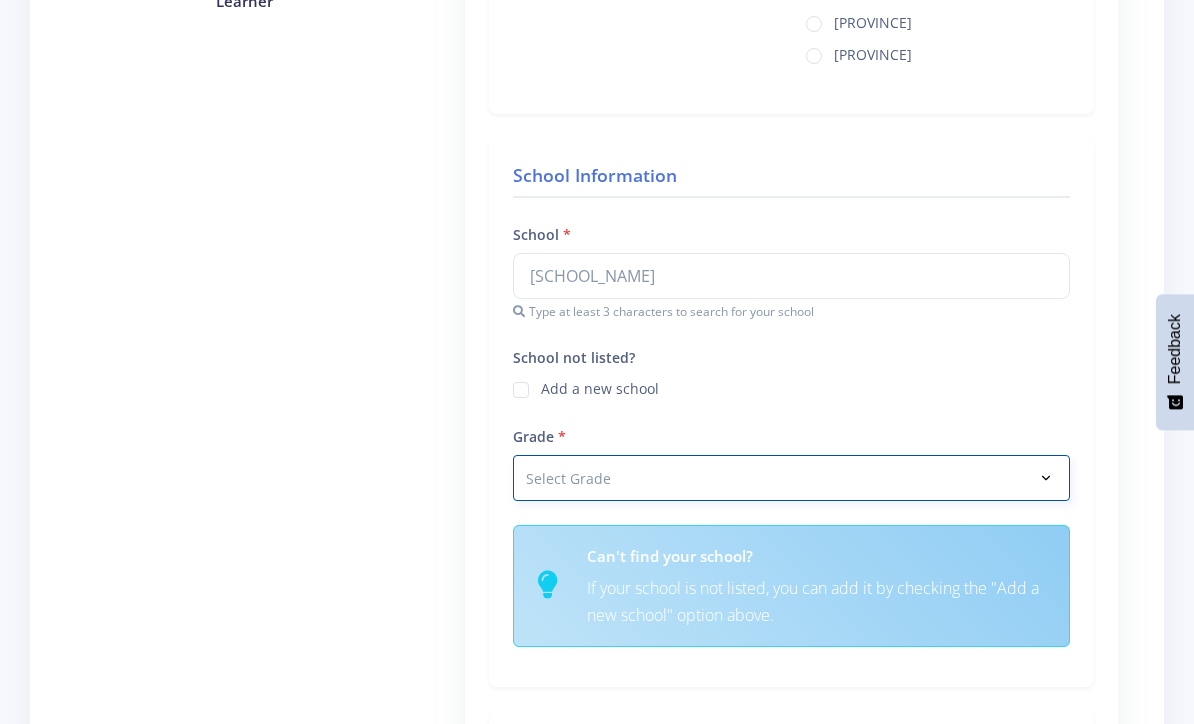 click on "Select Grade
Grade 4
Grade 5
Grade 6
Grade 7" at bounding box center [791, 459] 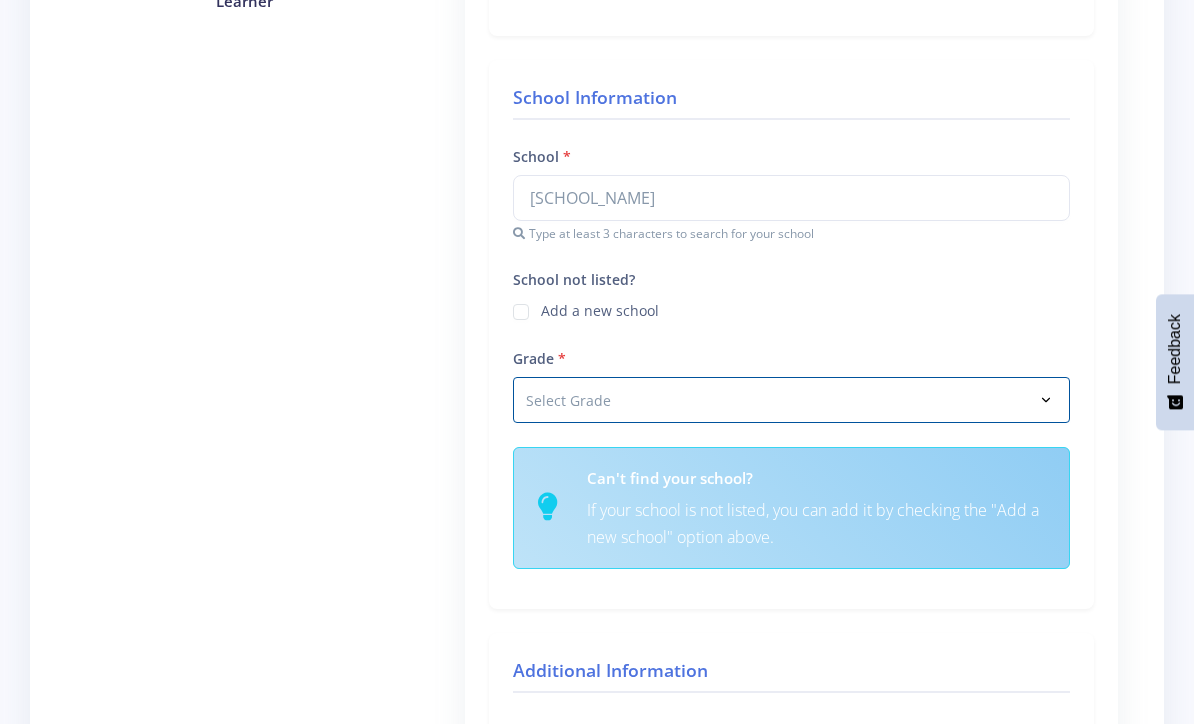 click on "School Information
School
St Charles Combined School
St Charles Combined School
Type at least 3 characters to search for your school
School not listed? Grade" at bounding box center (791, 315) 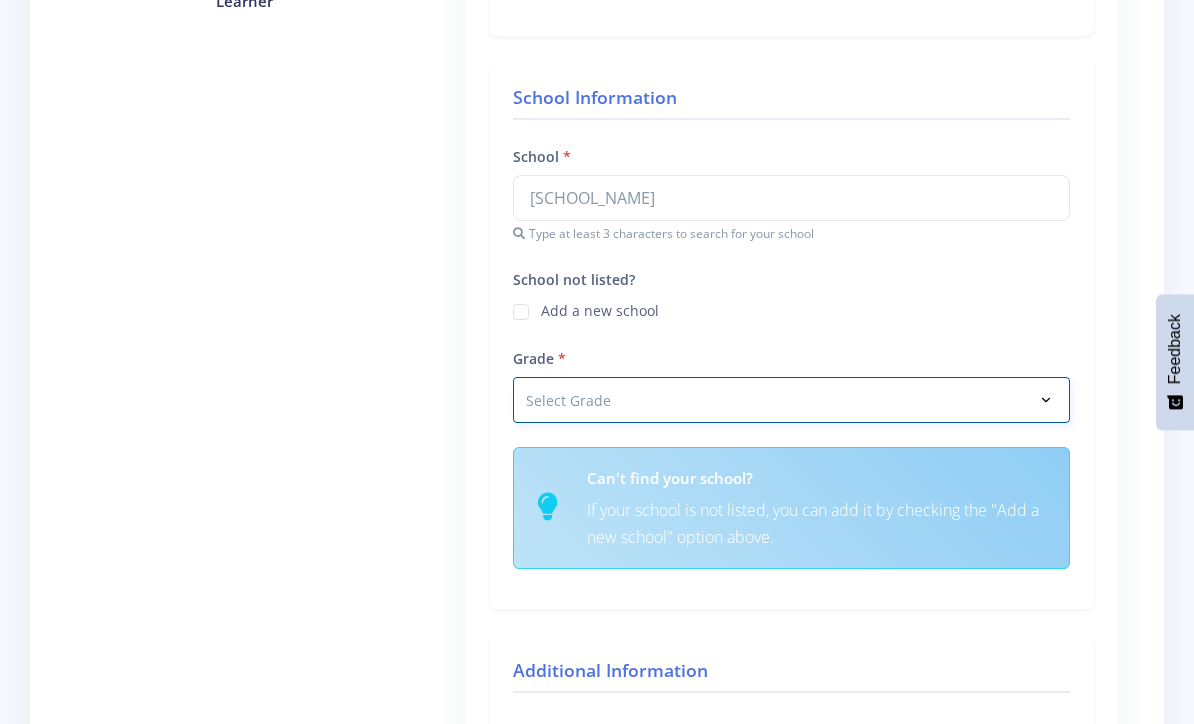 click on "Select Grade
Grade 4
Grade 5
Grade 6
Grade 7" at bounding box center [791, 381] 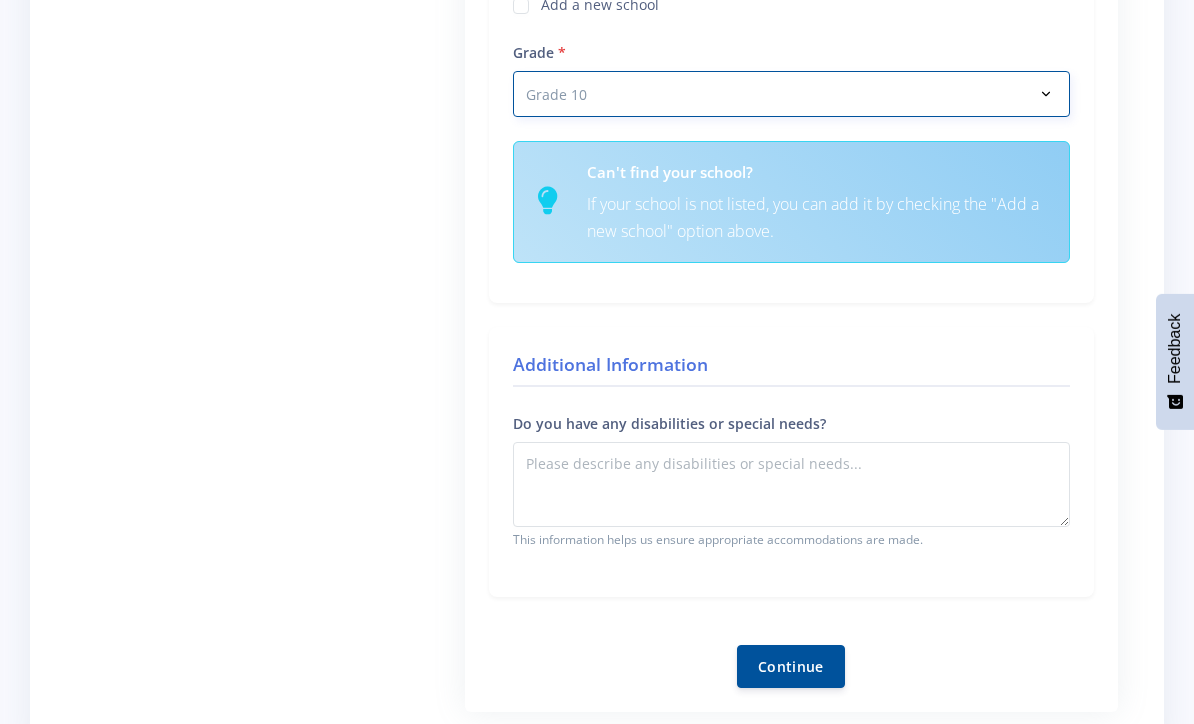 scroll, scrollTop: 939, scrollLeft: 0, axis: vertical 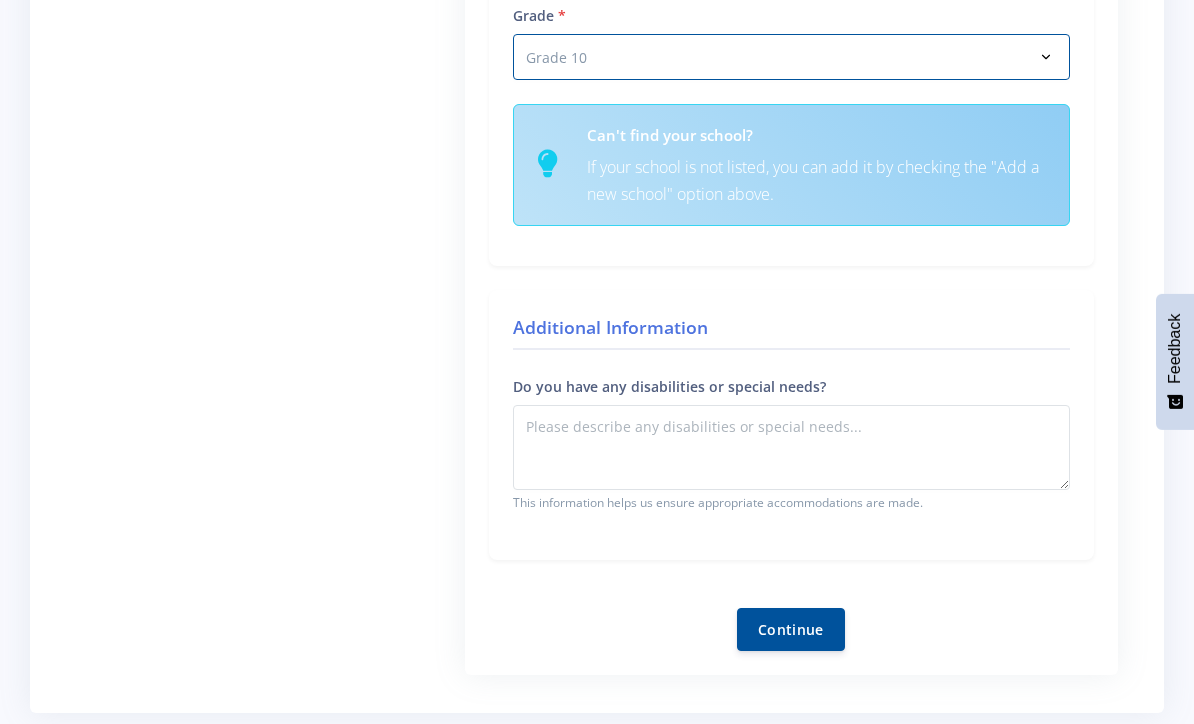 click on "Continue" at bounding box center [791, 611] 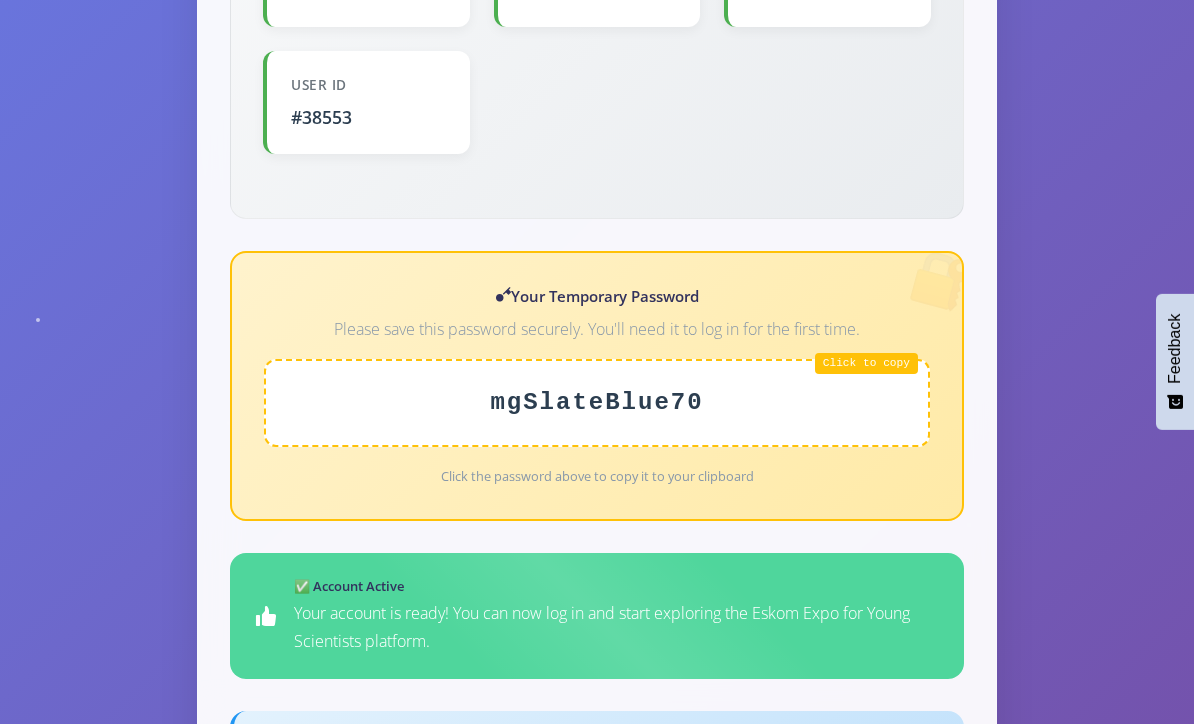 scroll, scrollTop: 712, scrollLeft: 0, axis: vertical 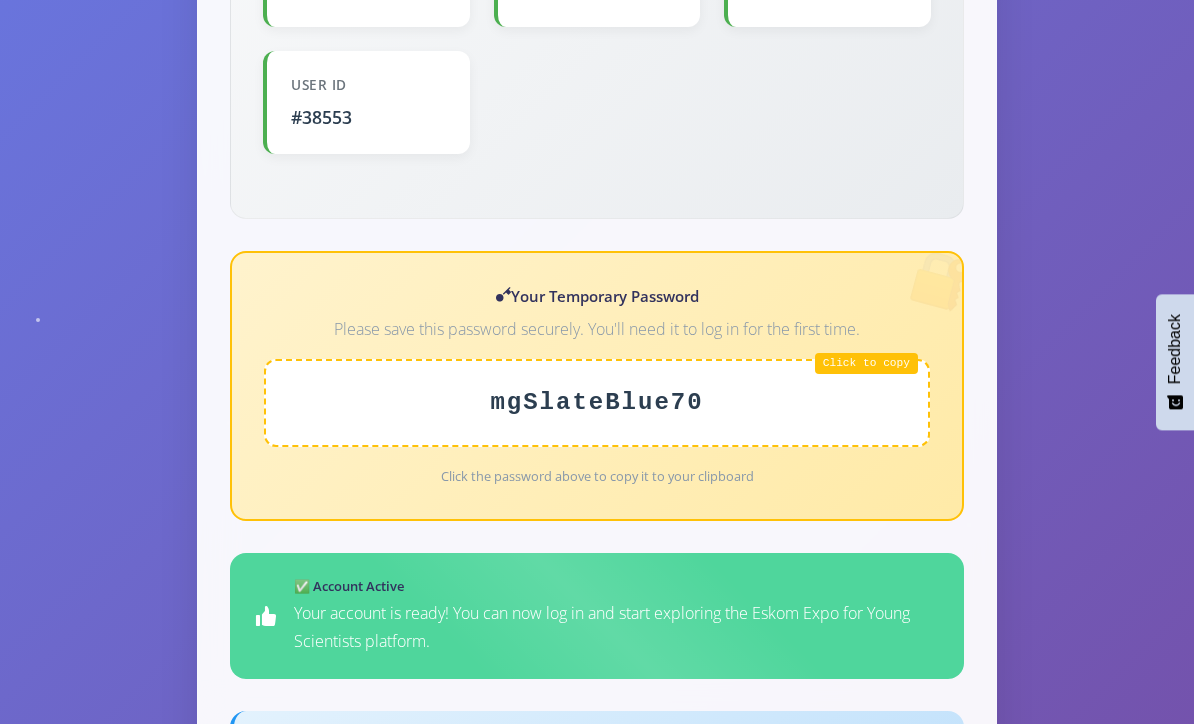 click on "mgSlateBlue70" at bounding box center (597, 403) 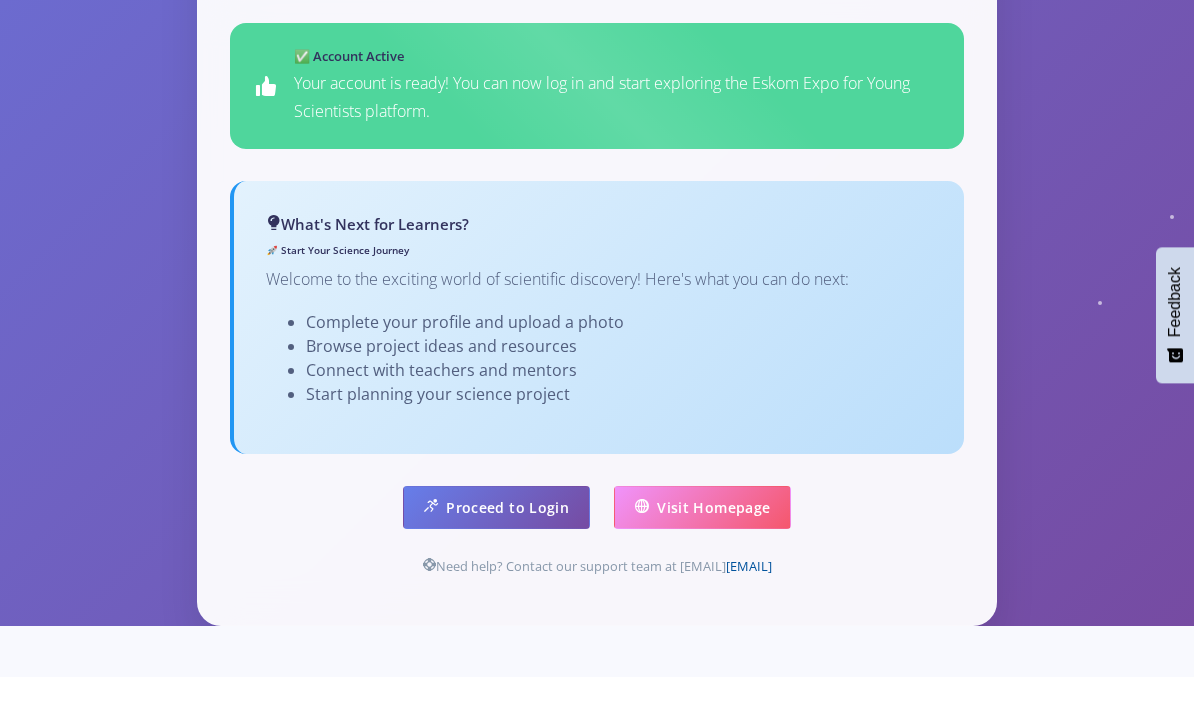 scroll, scrollTop: 1195, scrollLeft: 0, axis: vertical 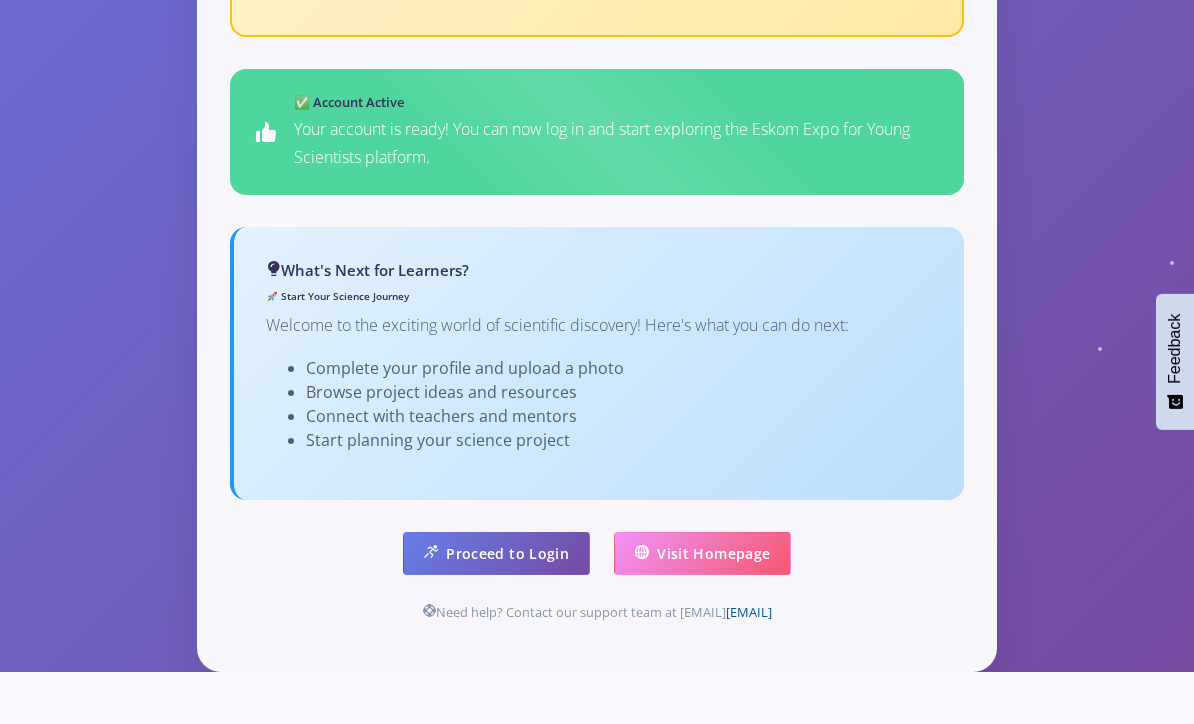 click on "Proceed to Login" at bounding box center [496, 554] 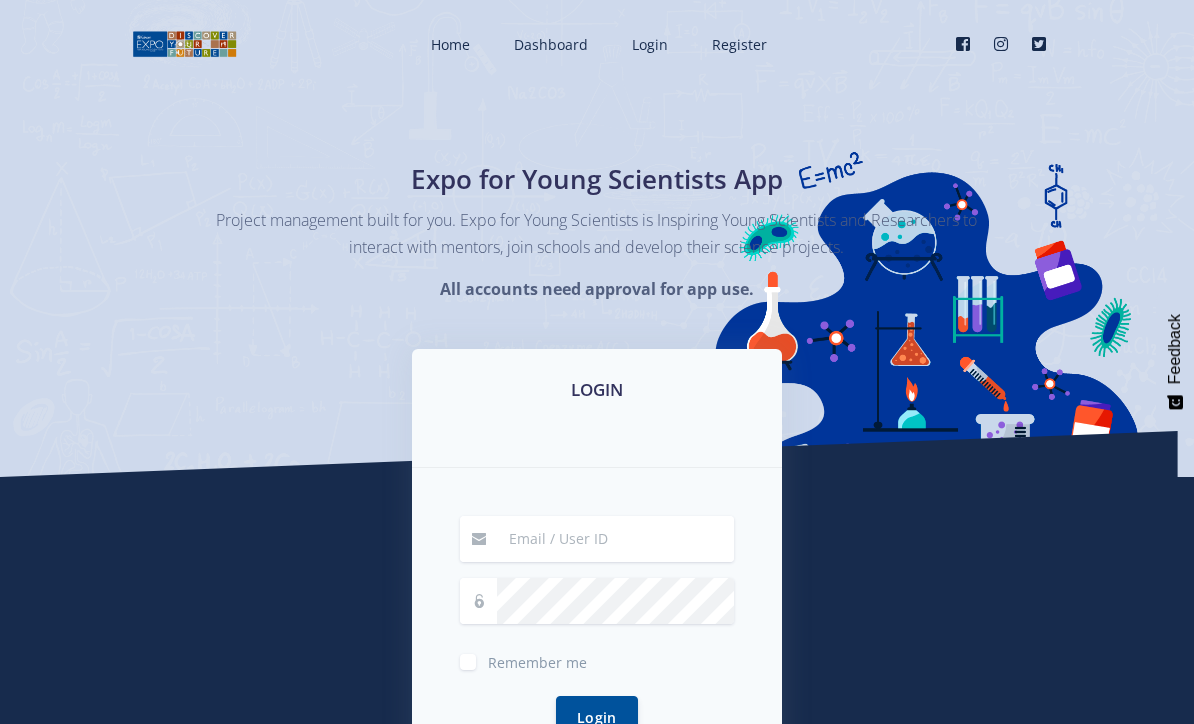 scroll, scrollTop: 0, scrollLeft: 0, axis: both 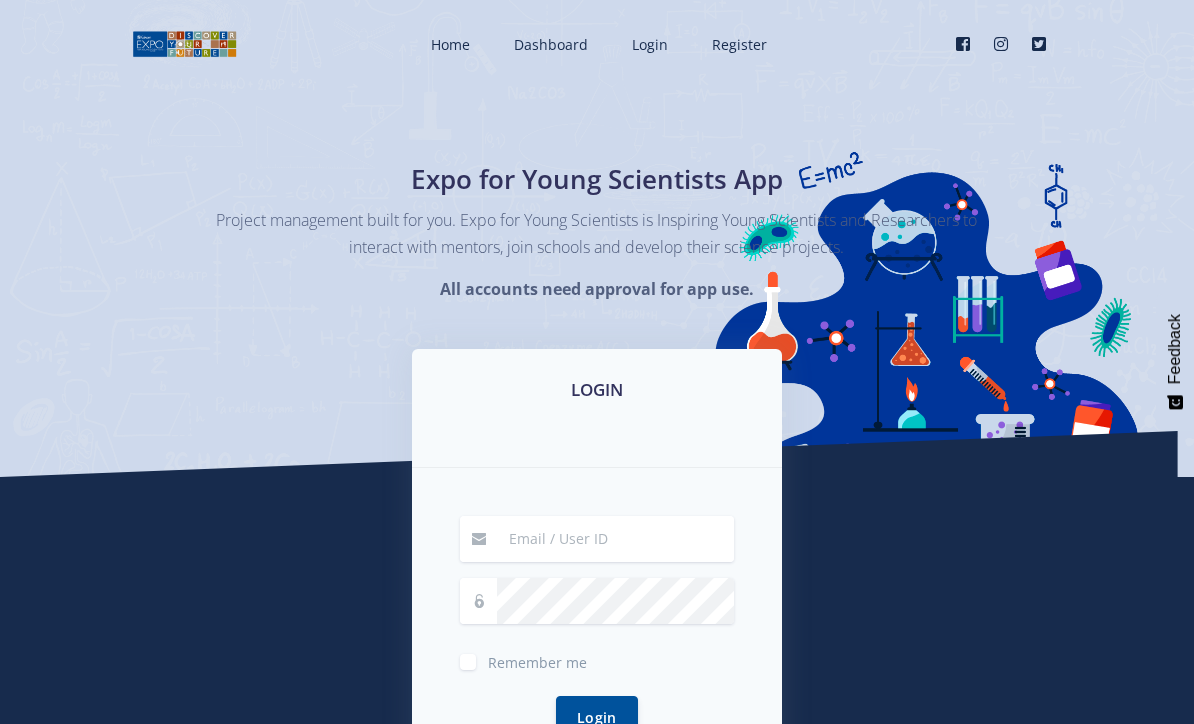 click at bounding box center [615, 539] 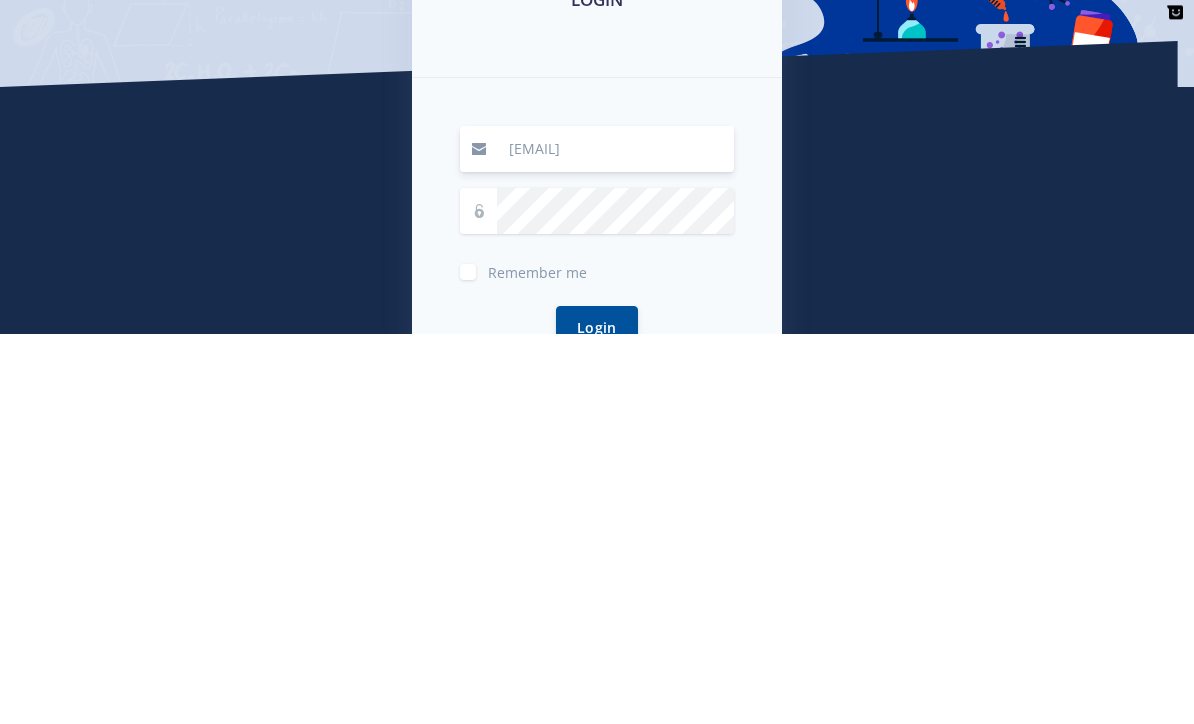 type on "[EMAIL]" 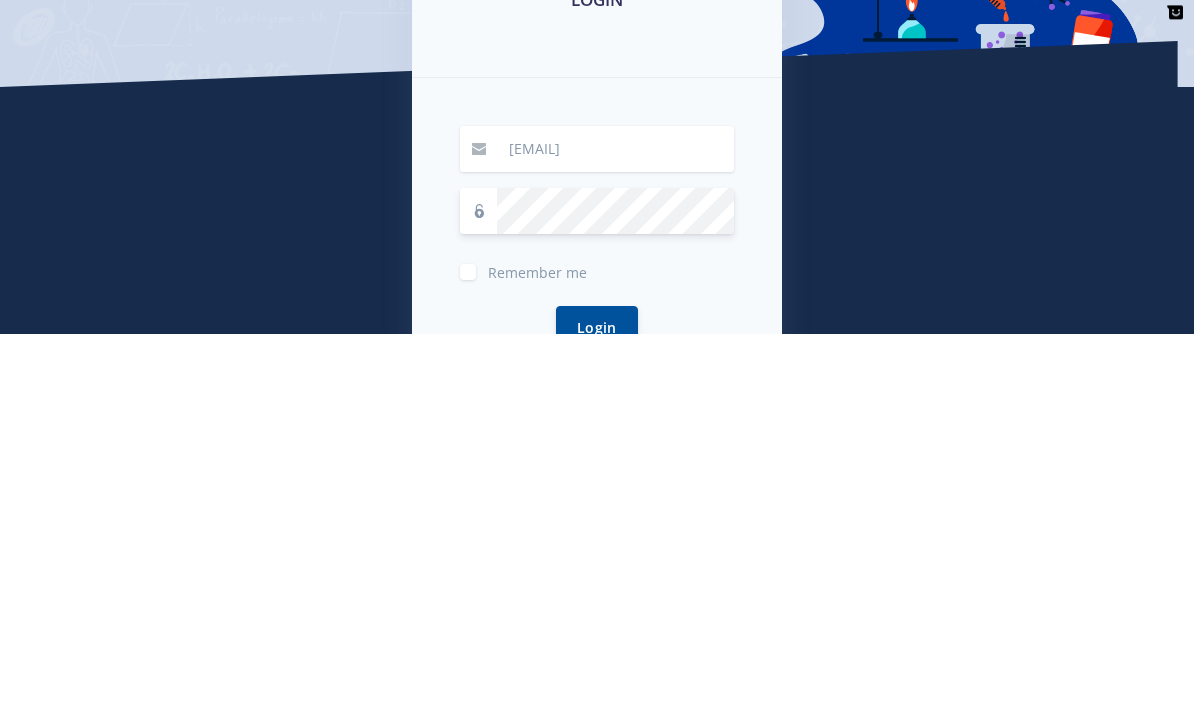 scroll, scrollTop: 337, scrollLeft: 0, axis: vertical 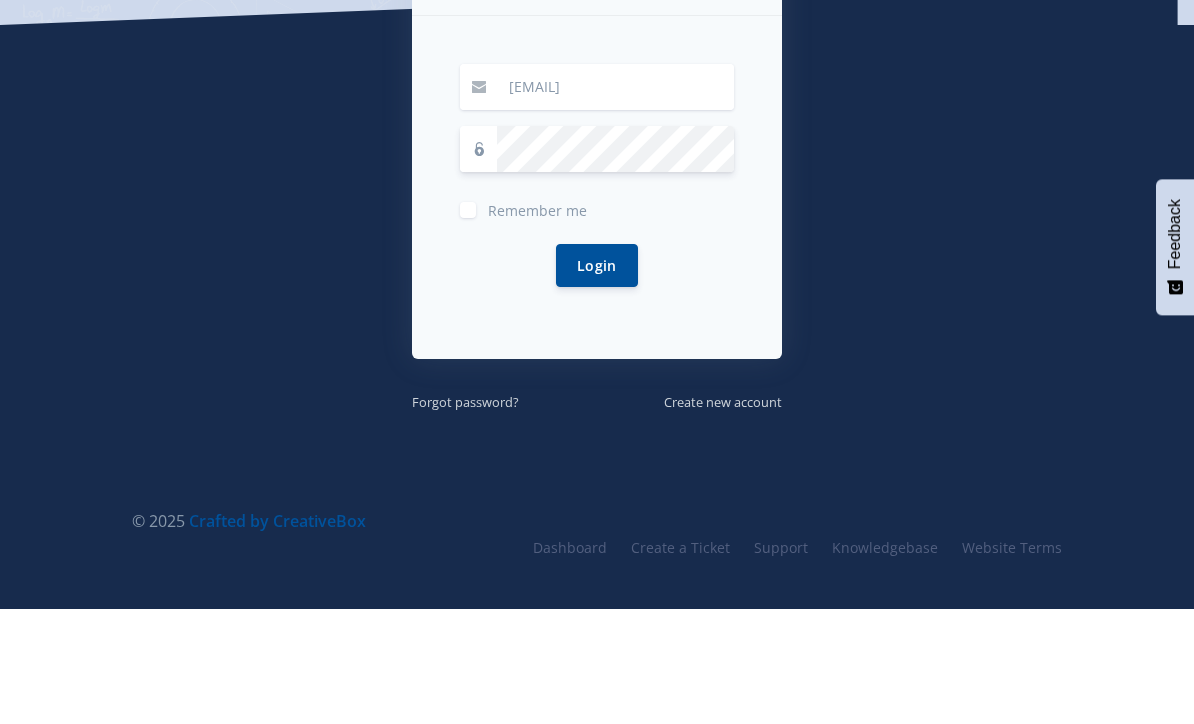 click on "Remember me" at bounding box center (537, 321) 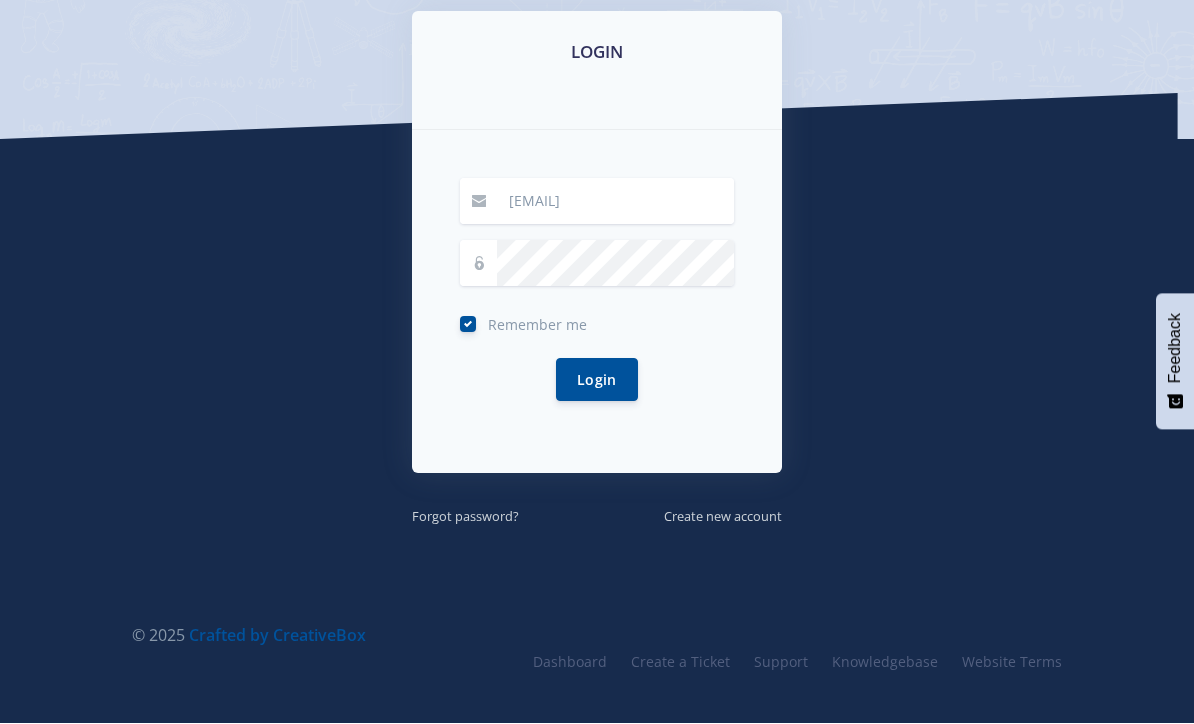 click on "Login" at bounding box center (597, 380) 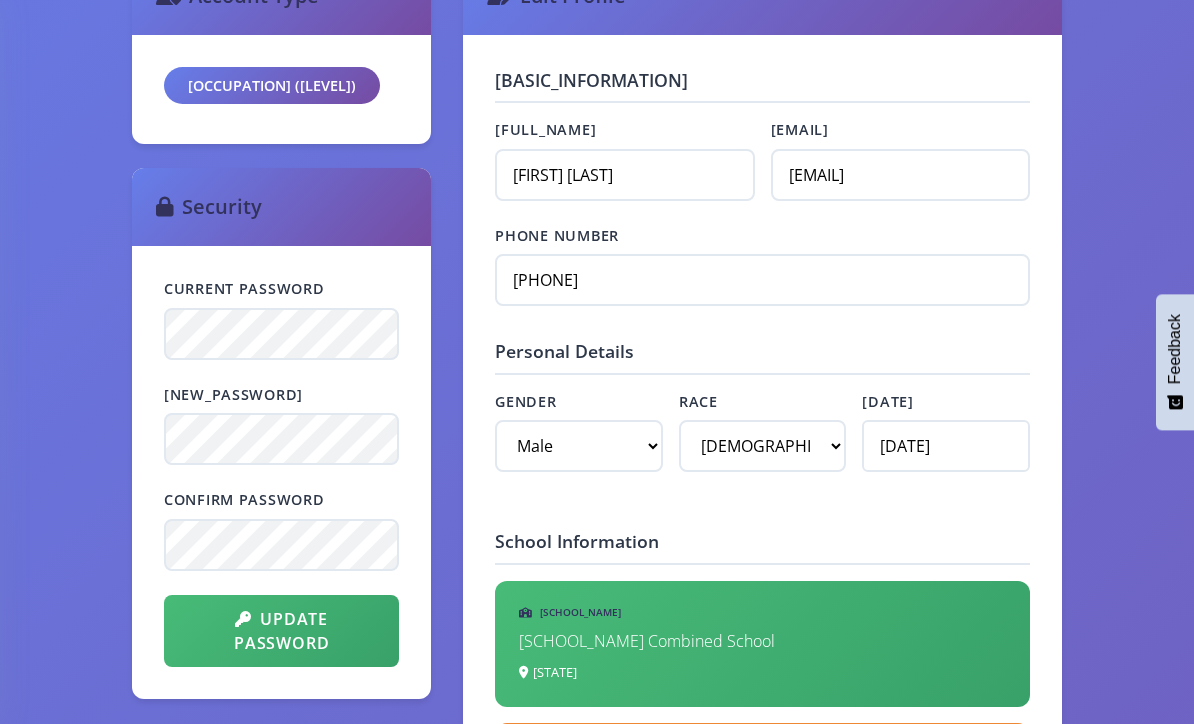 scroll, scrollTop: 912, scrollLeft: 0, axis: vertical 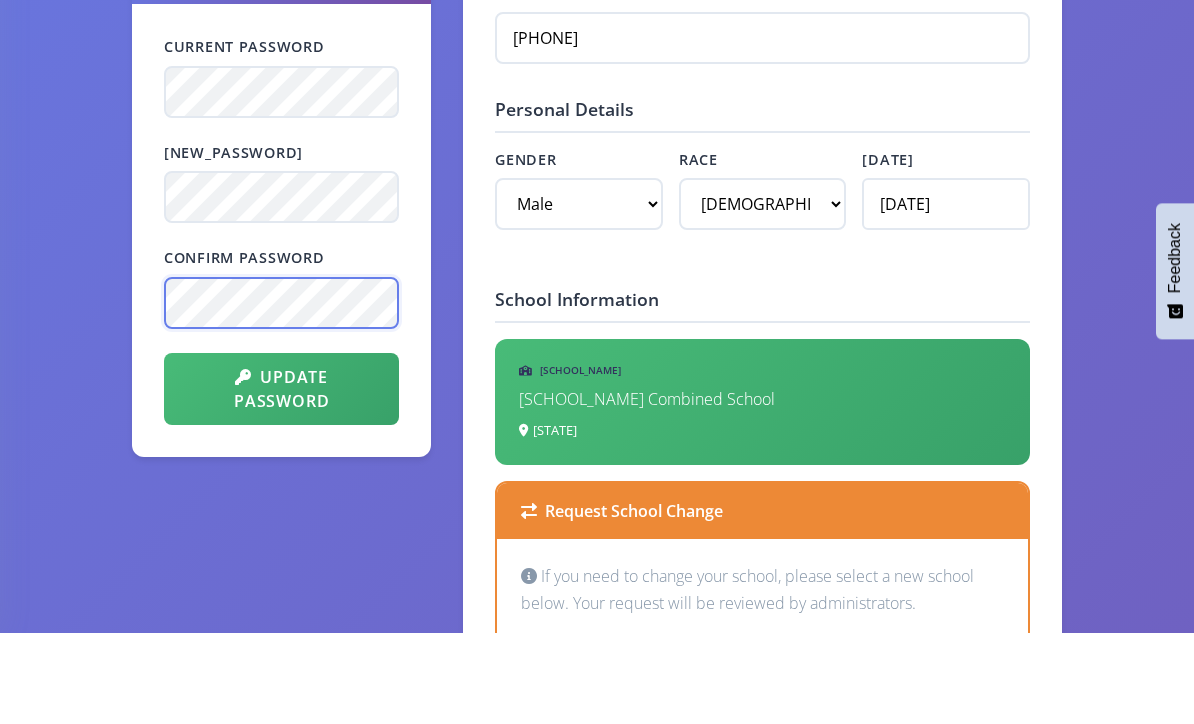 click on "Update Password" at bounding box center (281, 480) 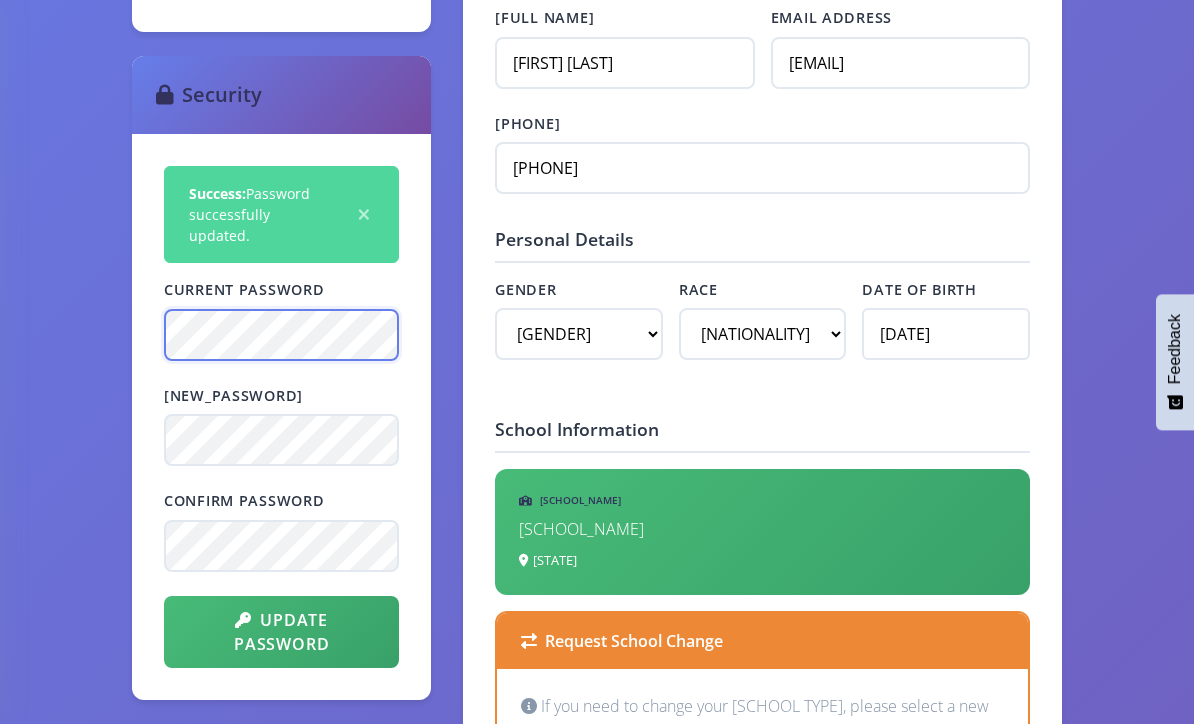 scroll, scrollTop: 863, scrollLeft: 0, axis: vertical 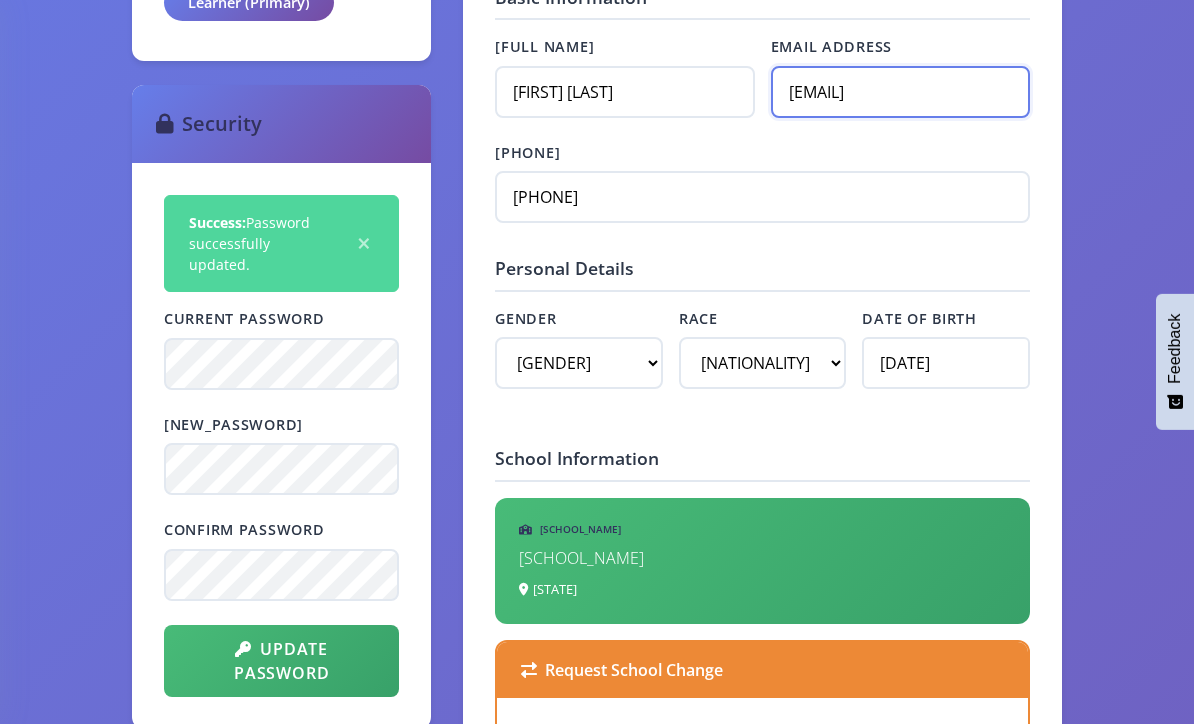 click on "[EMAIL]" at bounding box center [900, 93] 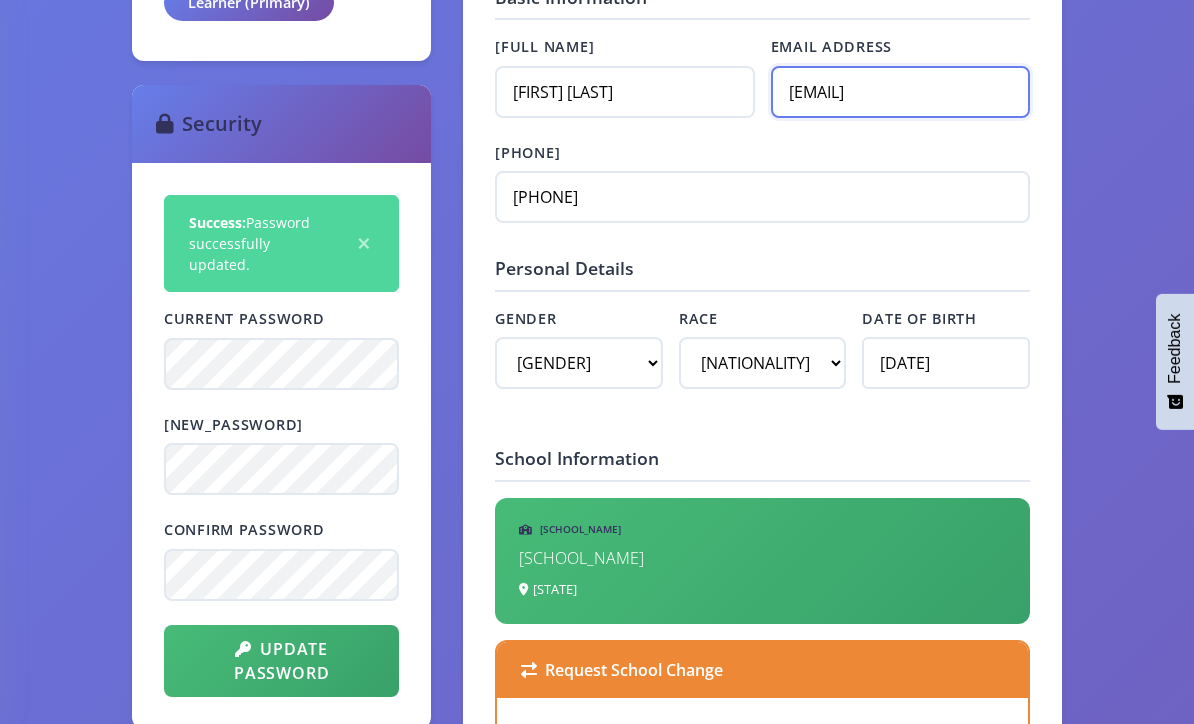 click on "[EMAIL]" at bounding box center (900, 93) 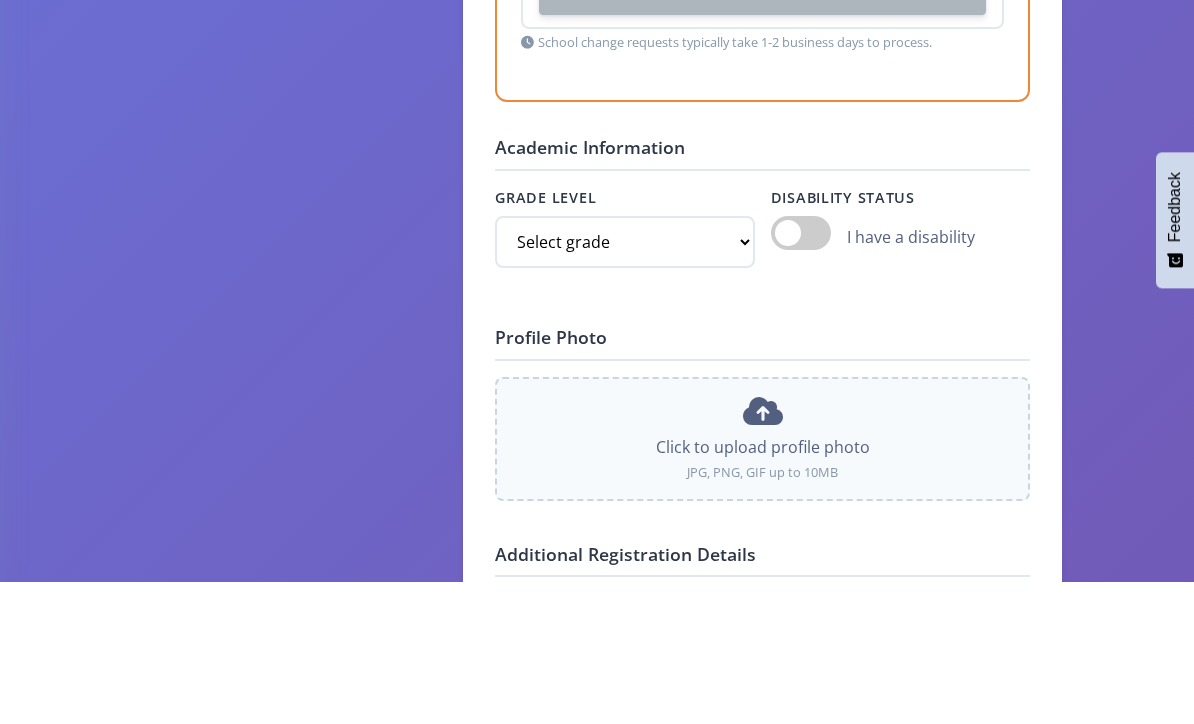 scroll, scrollTop: 1755, scrollLeft: 0, axis: vertical 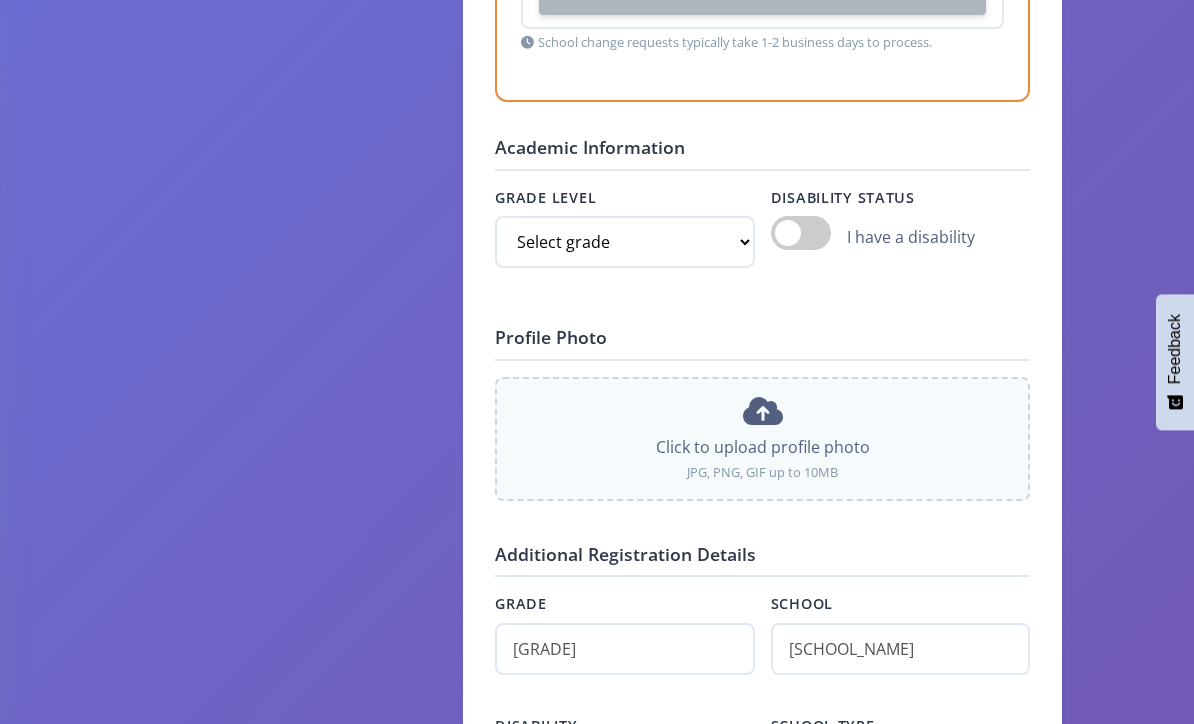 click on "Grade Level" at bounding box center (624, 170) 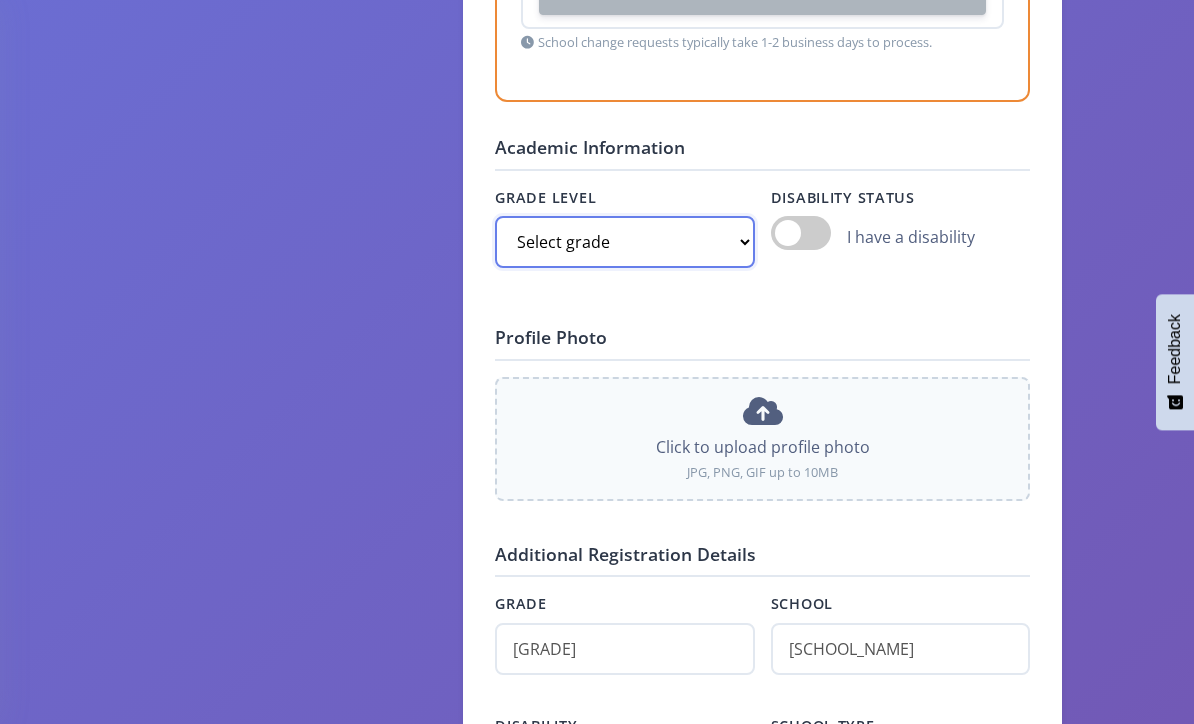 click on "Select grade
Grade 4
Grade 5
Grade 6
Grade 7" at bounding box center [624, 215] 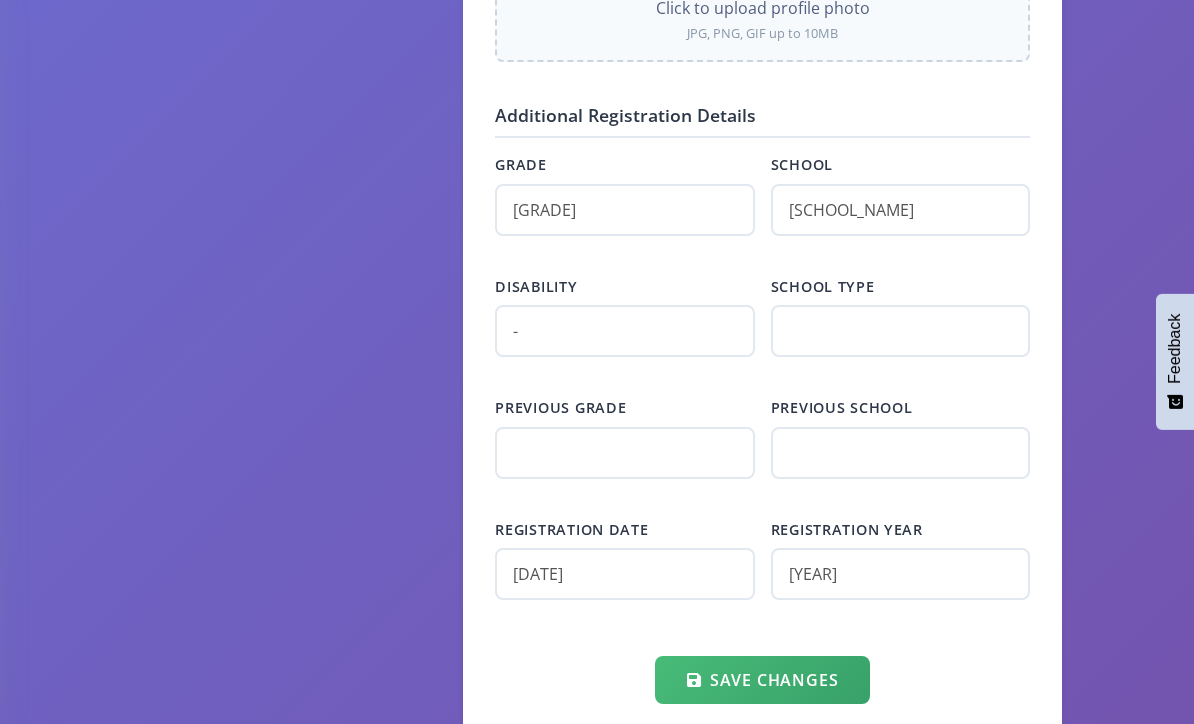 scroll, scrollTop: 2234, scrollLeft: 0, axis: vertical 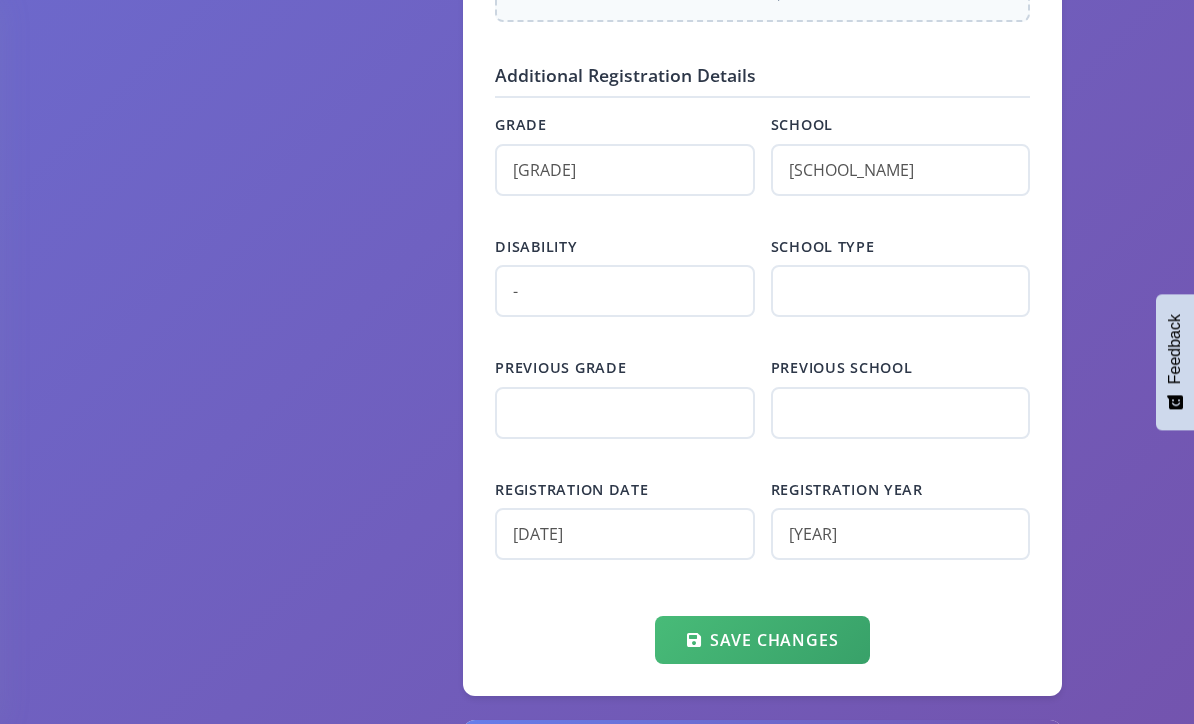 click on "Save Changes" at bounding box center [762, 613] 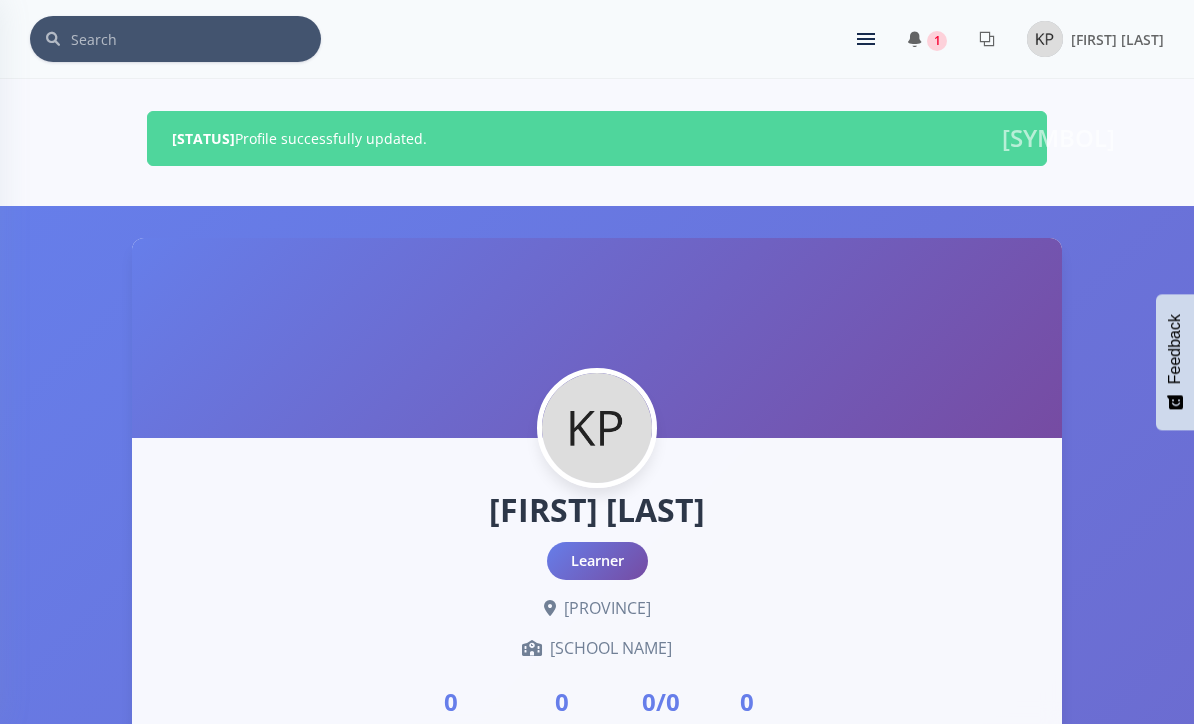 scroll, scrollTop: 600, scrollLeft: 0, axis: vertical 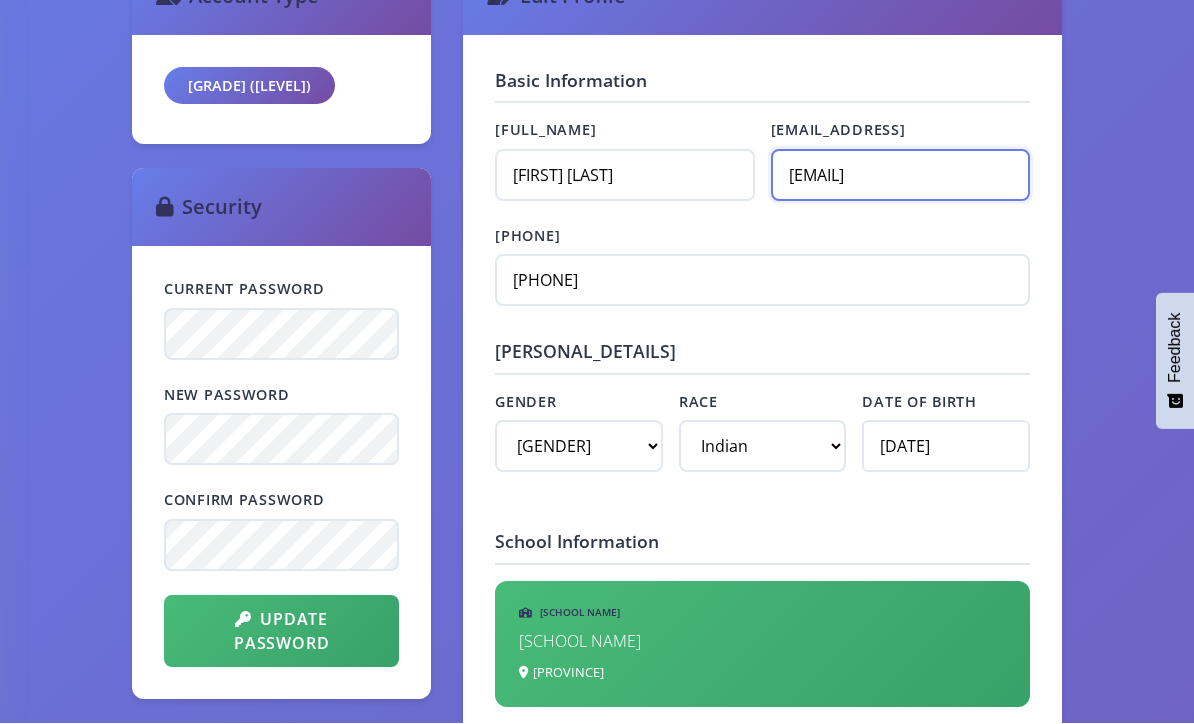 click on "[NAME]@[DOMAIN]" at bounding box center [900, 177] 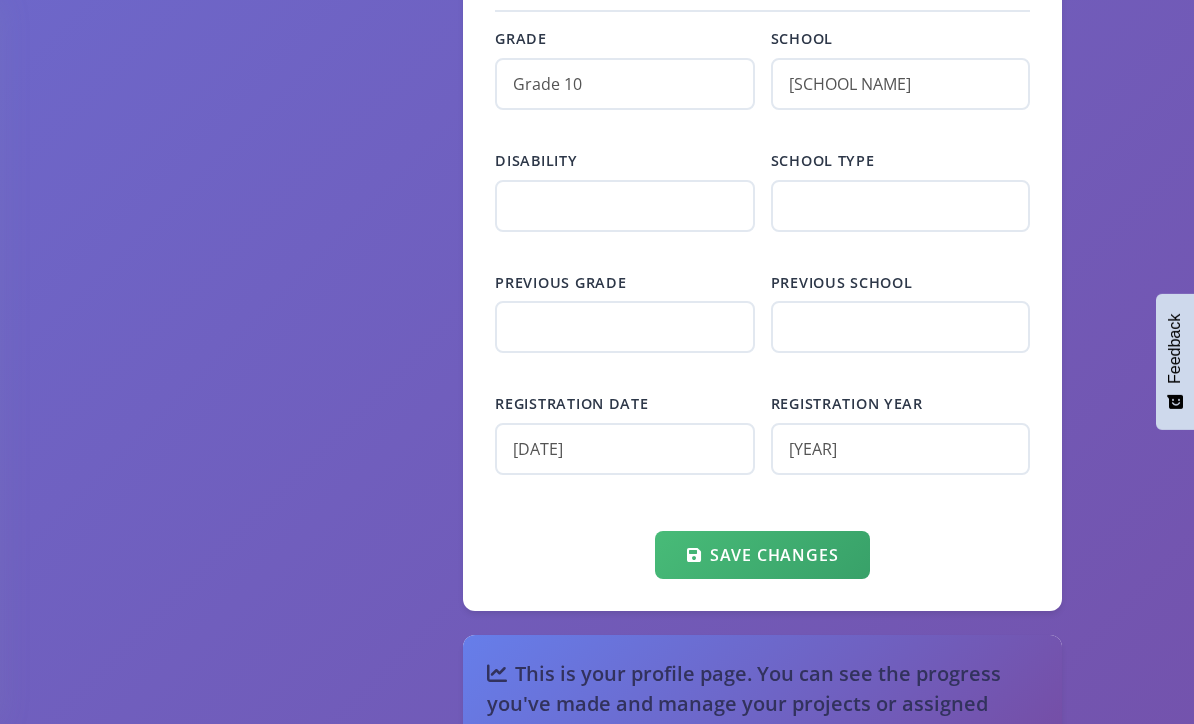 scroll, scrollTop: 2506, scrollLeft: 0, axis: vertical 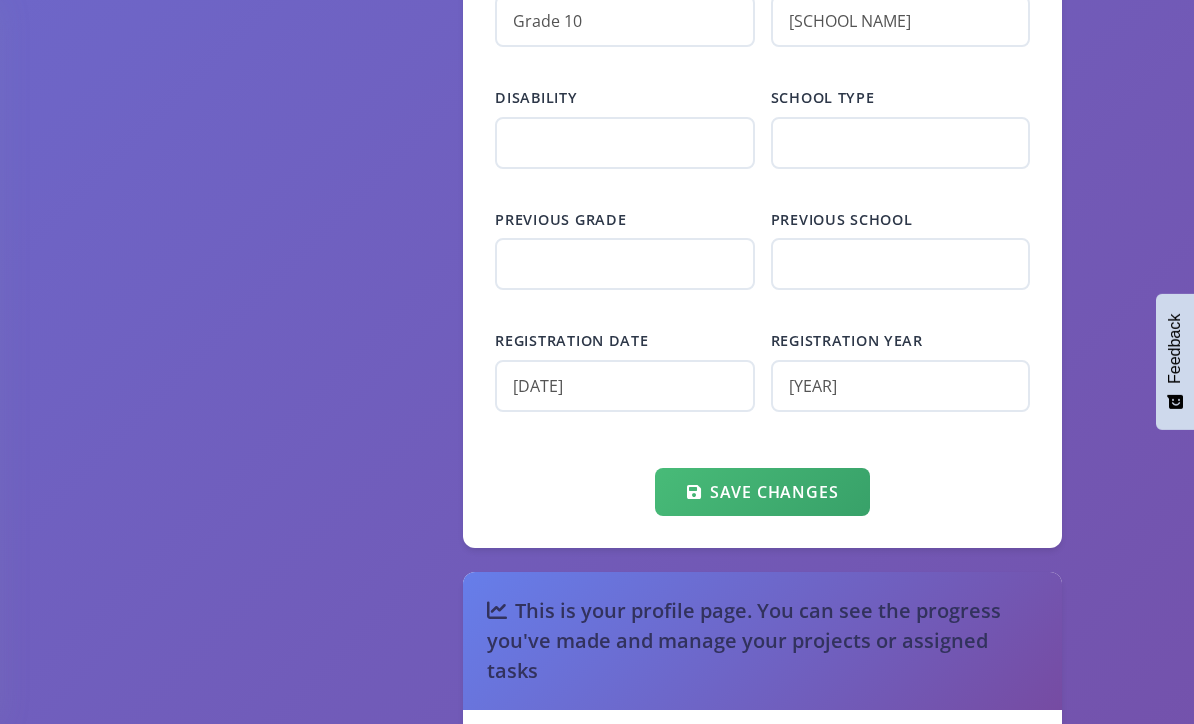 click on "Save Changes" at bounding box center [762, 493] 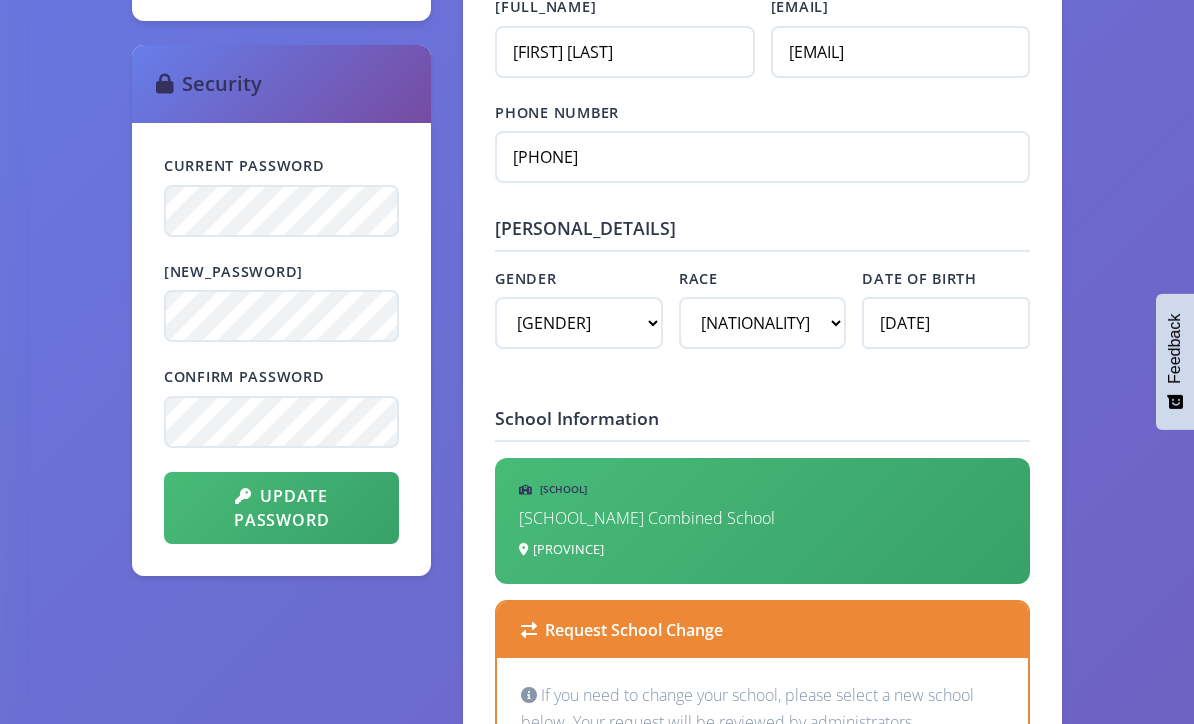 scroll, scrollTop: 921, scrollLeft: 0, axis: vertical 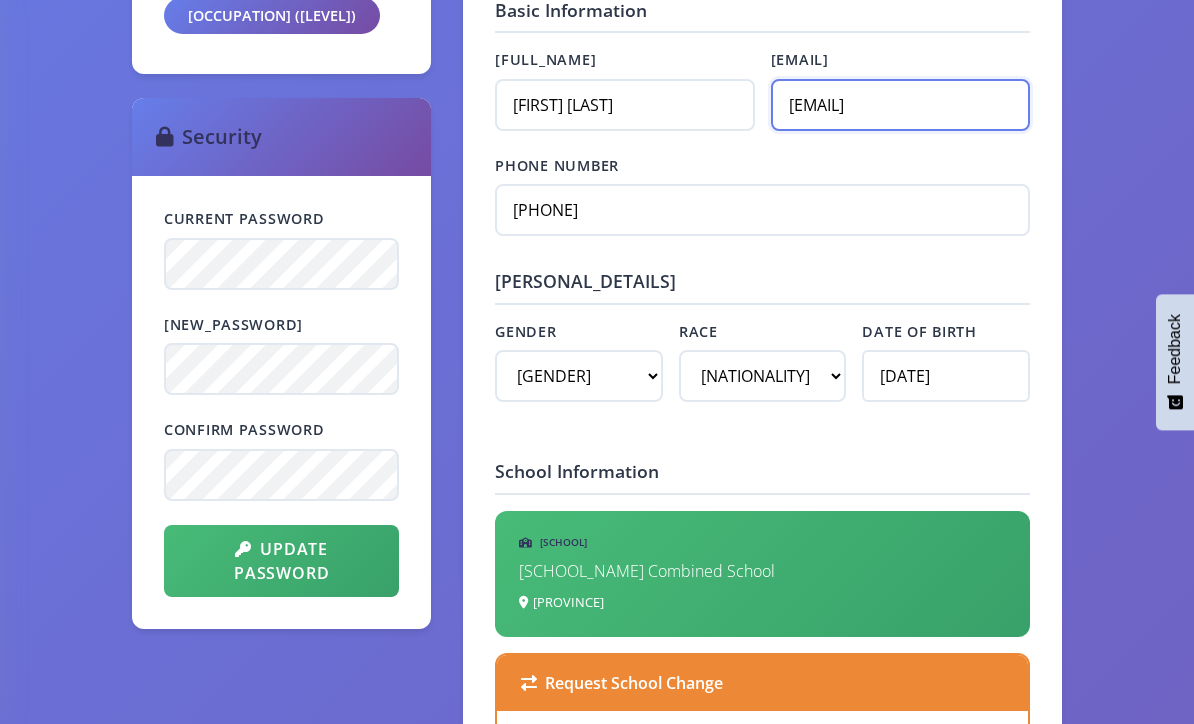 click on "[NAME]@[DOMAIN]" at bounding box center (900, 105) 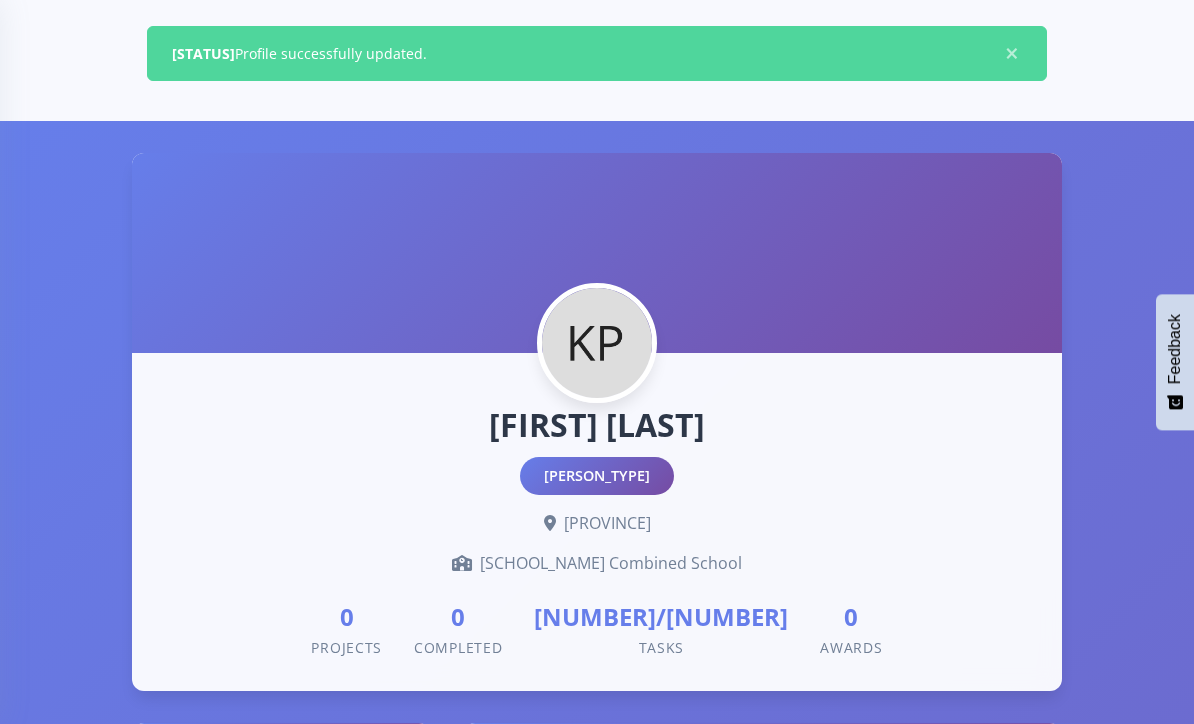 scroll, scrollTop: 0, scrollLeft: 0, axis: both 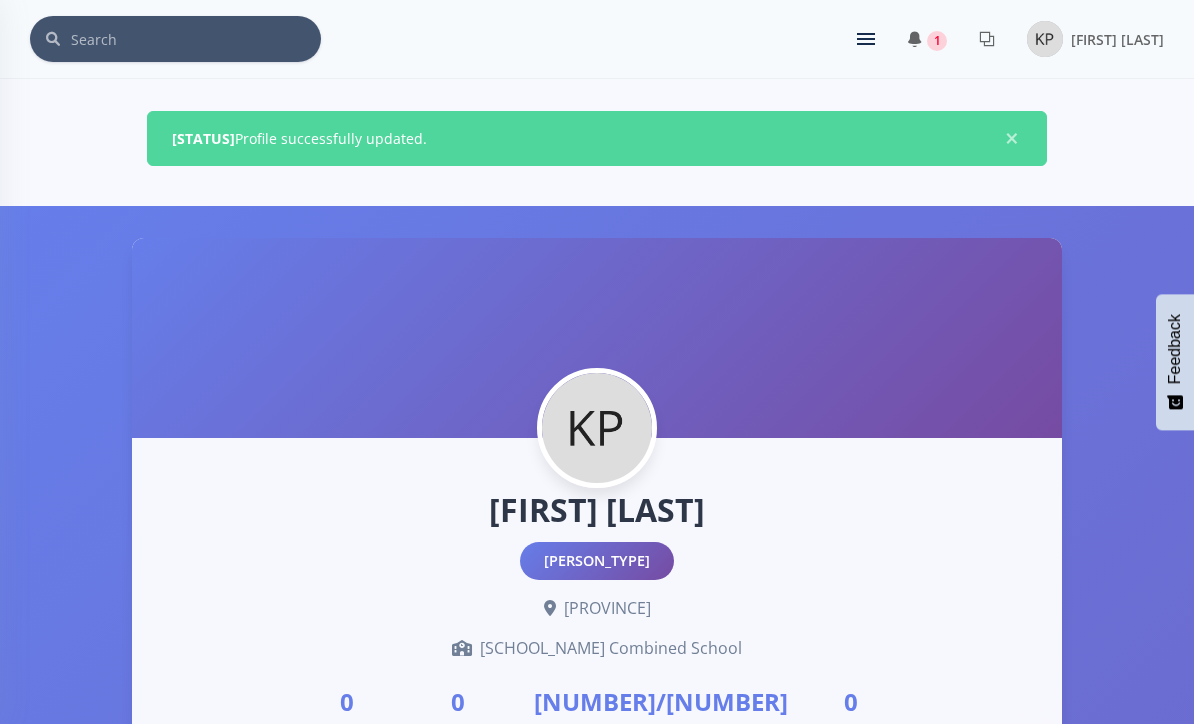 click at bounding box center (915, 39) 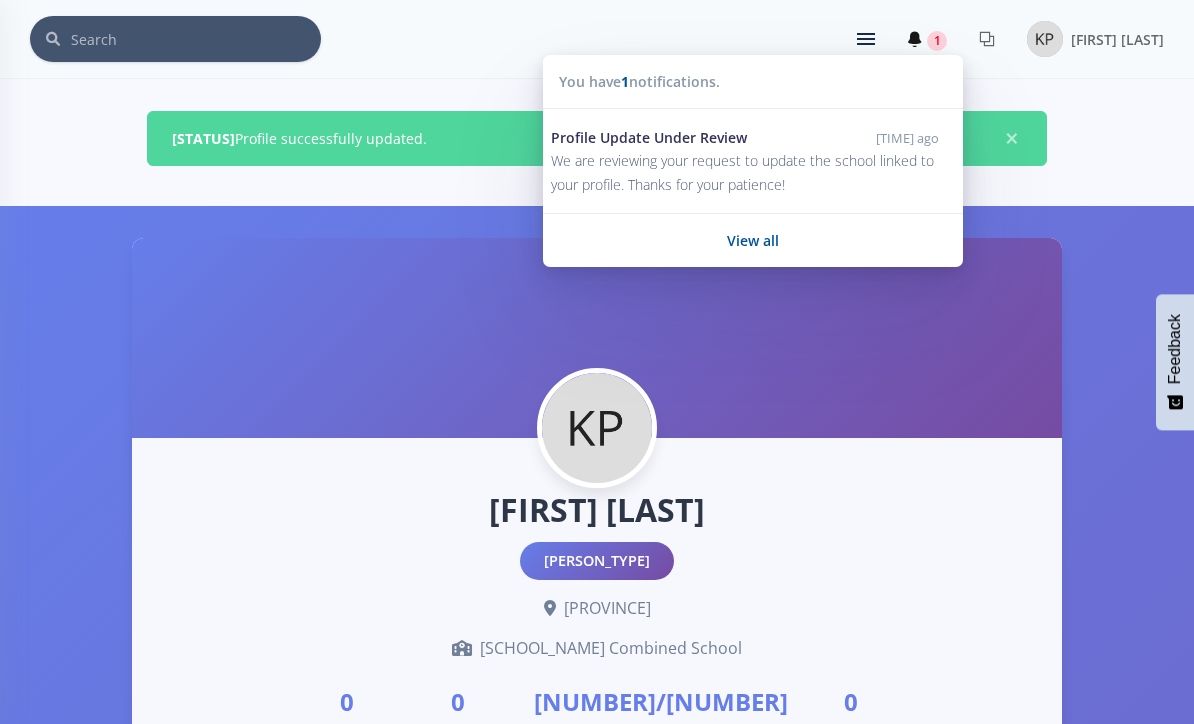 click on "Success:  Profile successfully updated.
×" at bounding box center (597, 138) 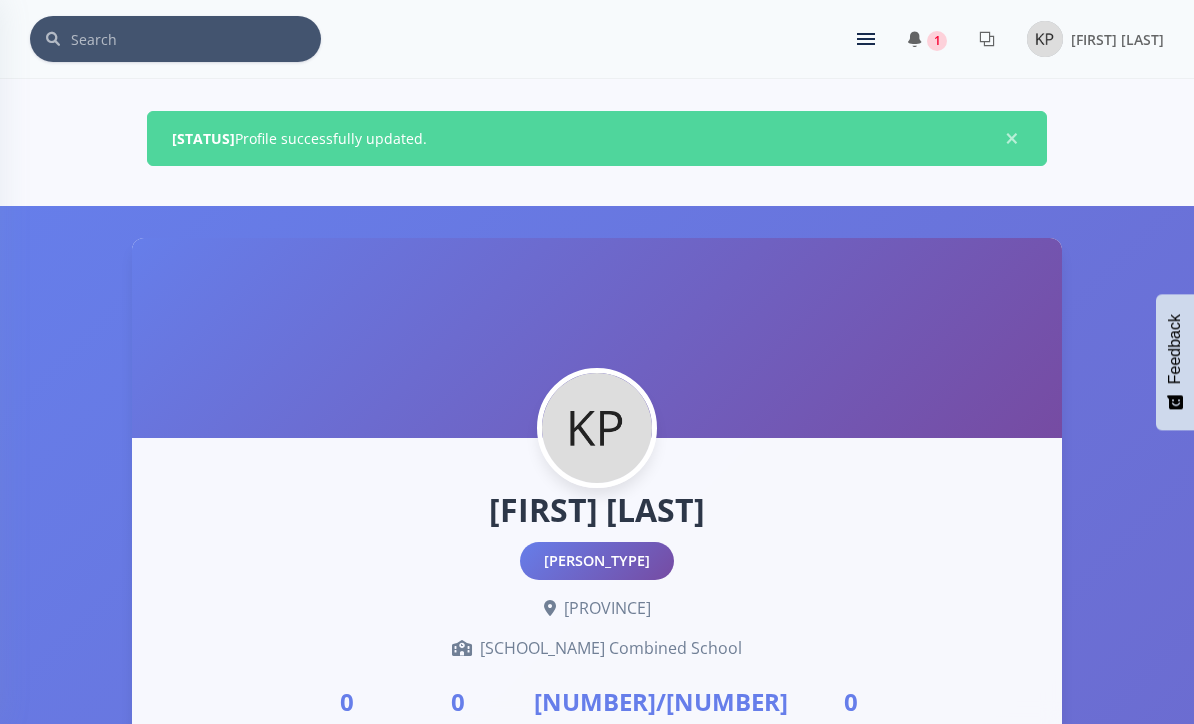 click at bounding box center [874, 39] 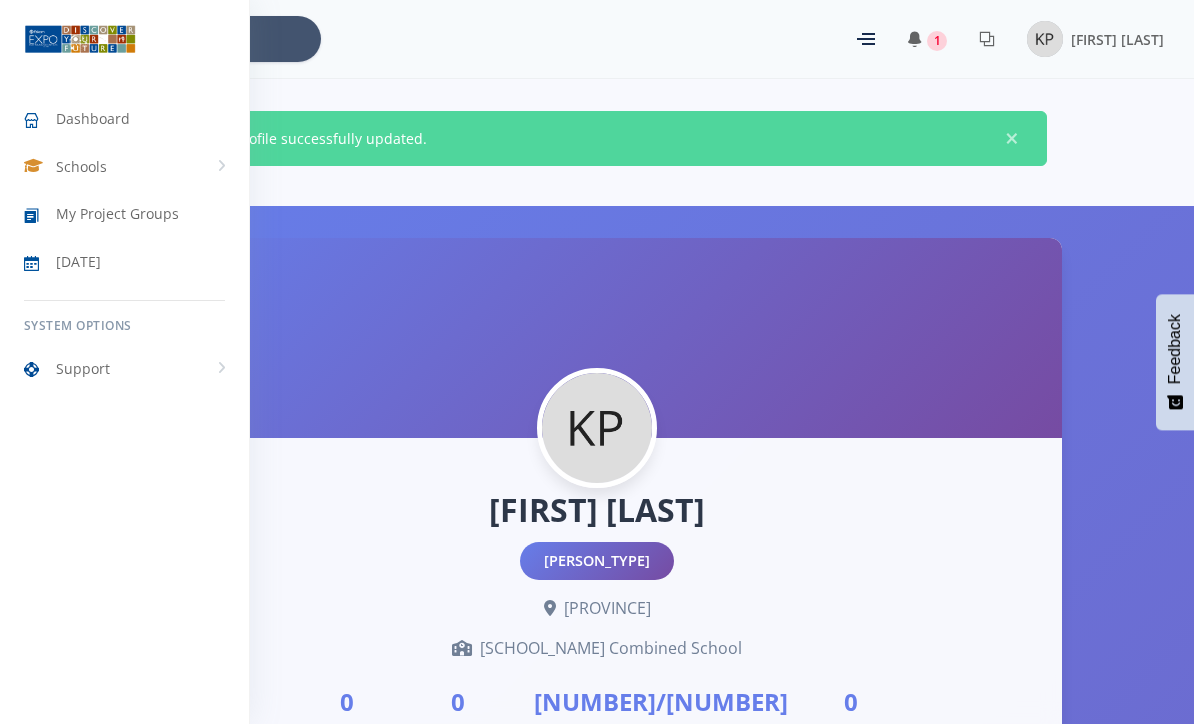 click on "Dashboard" at bounding box center (124, 119) 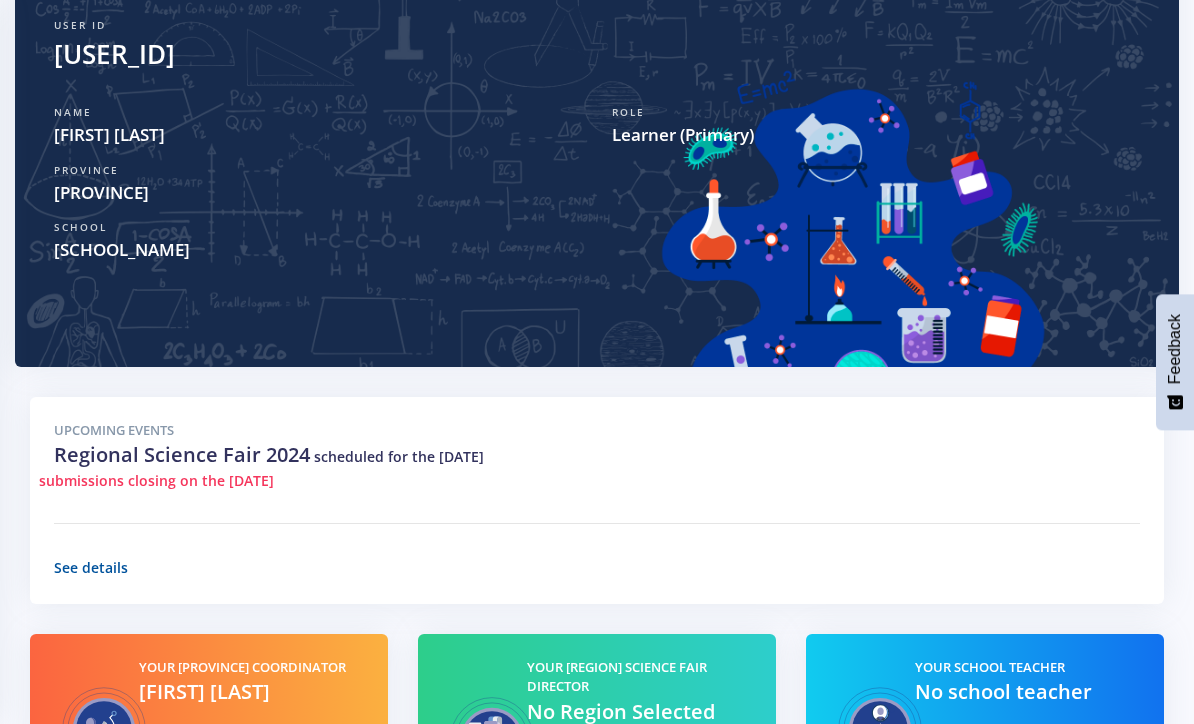 scroll, scrollTop: 814, scrollLeft: 0, axis: vertical 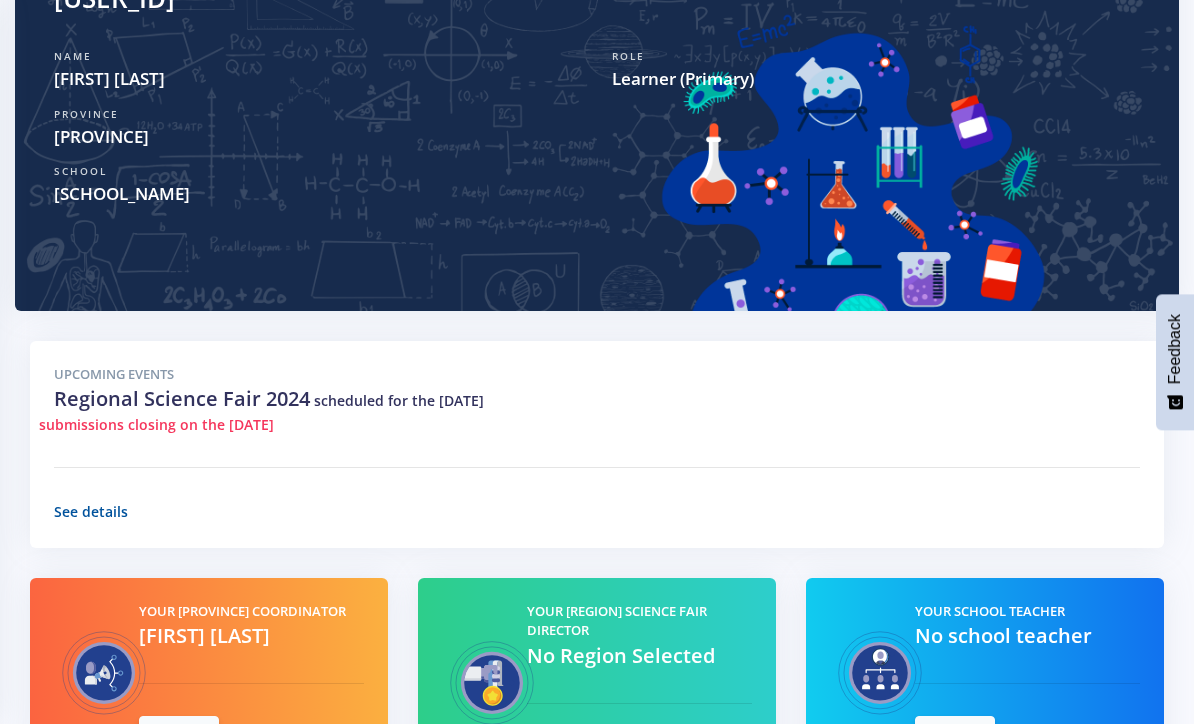 click on "See details" at bounding box center (91, 511) 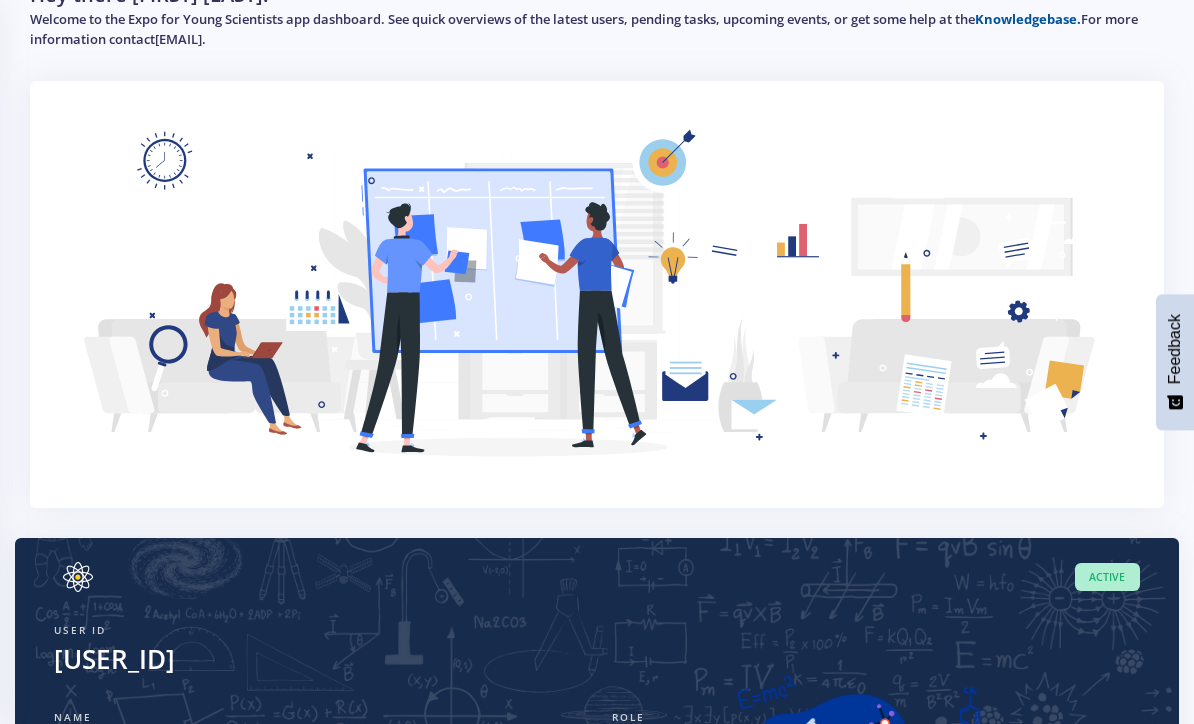 scroll, scrollTop: 0, scrollLeft: 0, axis: both 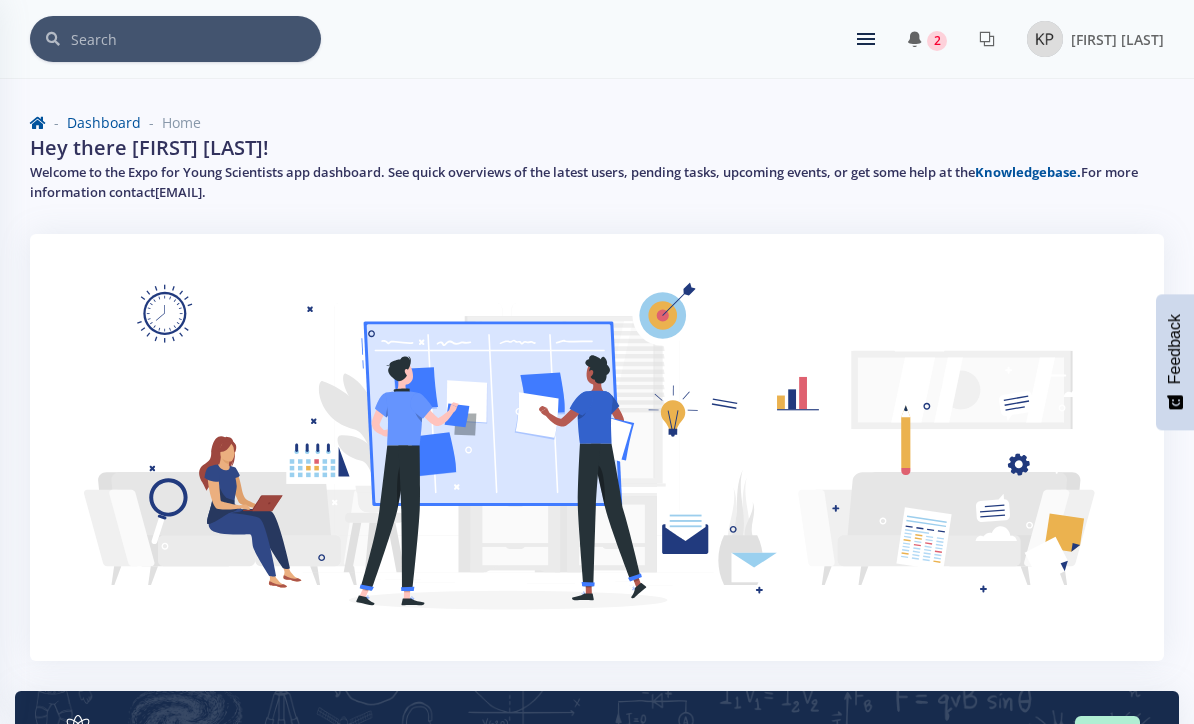 click on "2" at bounding box center (937, 41) 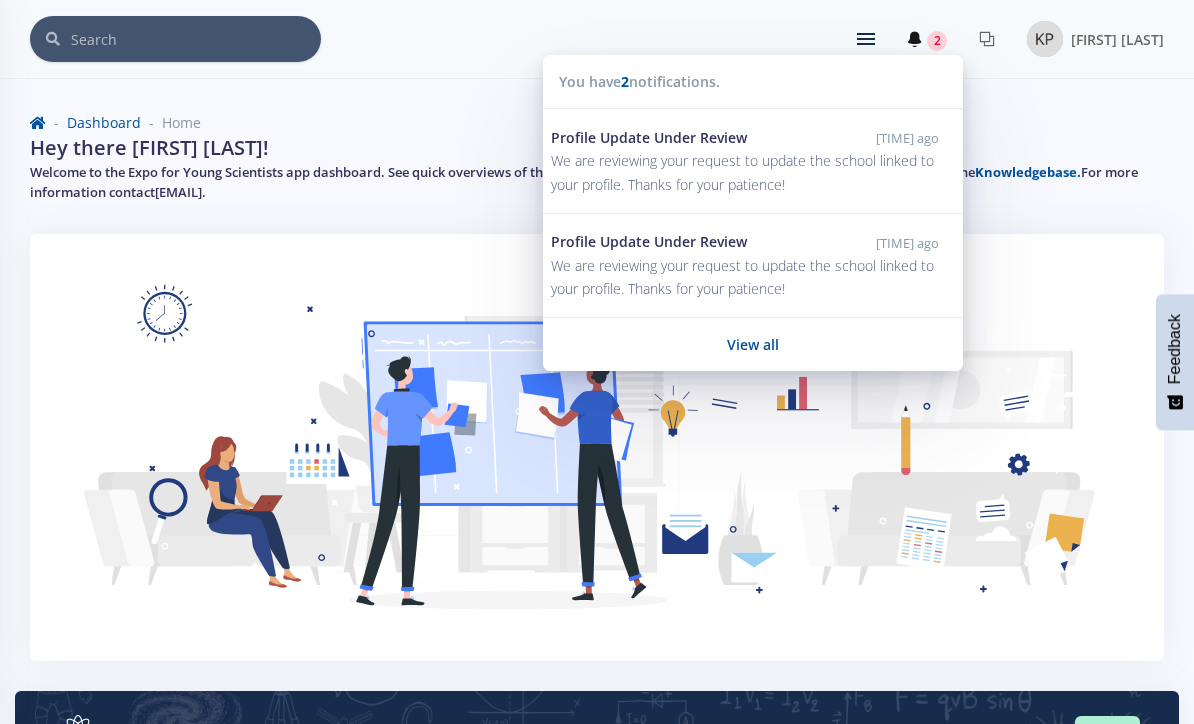 click on "Dashboard
Home
Hey there Kaidan Pillay!
Welcome to the Expo for Young Scientists app dashboard. See quick
overviews of the latest users,
pending tasks, upcoming events, or get some help at the  Knowledgebase.  For more information contact  support@exposcience.co.za ." at bounding box center [597, 161] 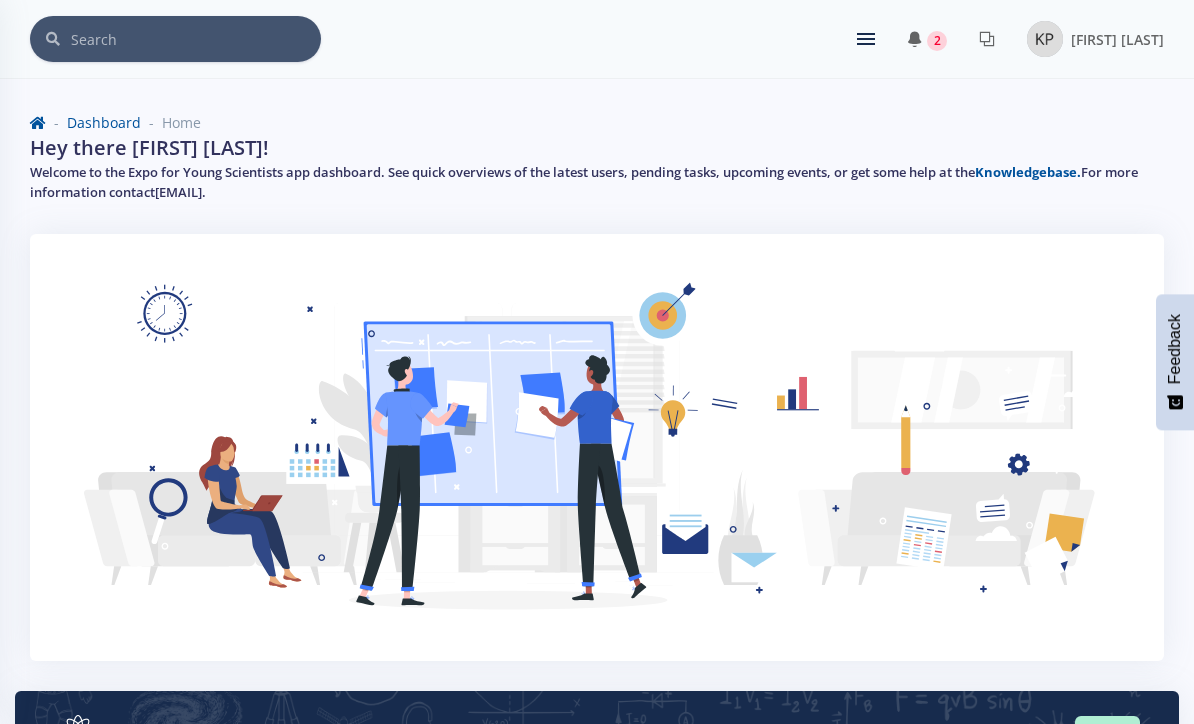 click at bounding box center [987, 39] 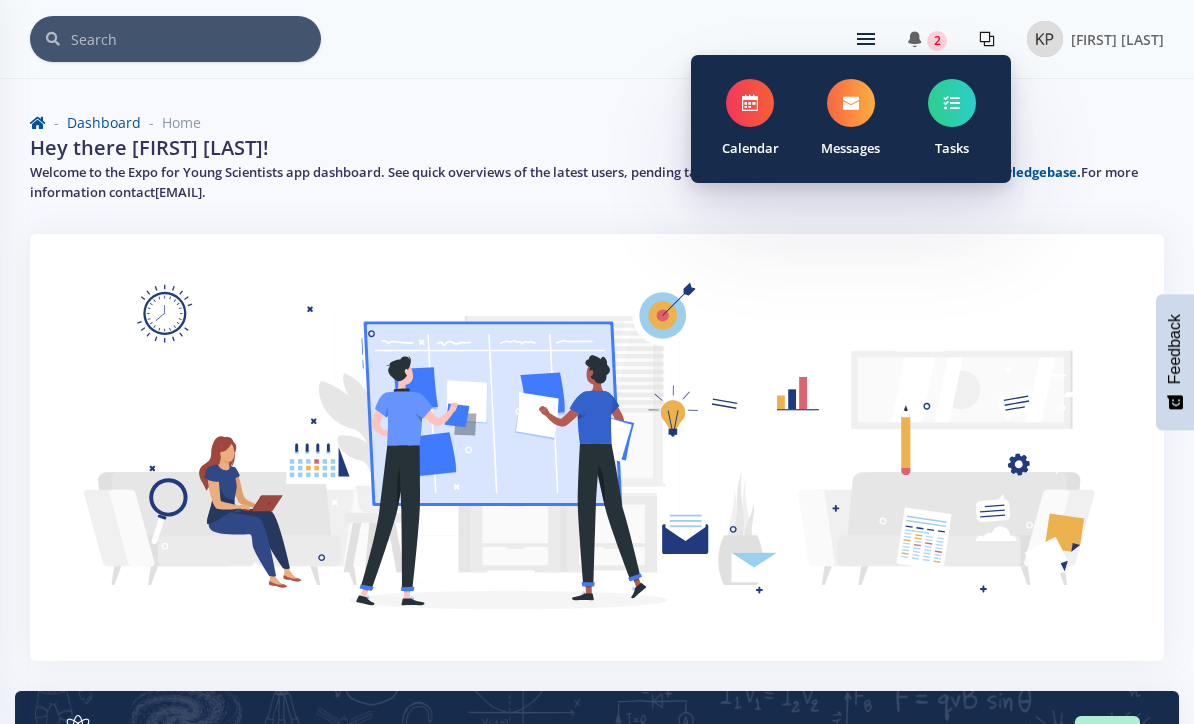 click at bounding box center [952, 103] 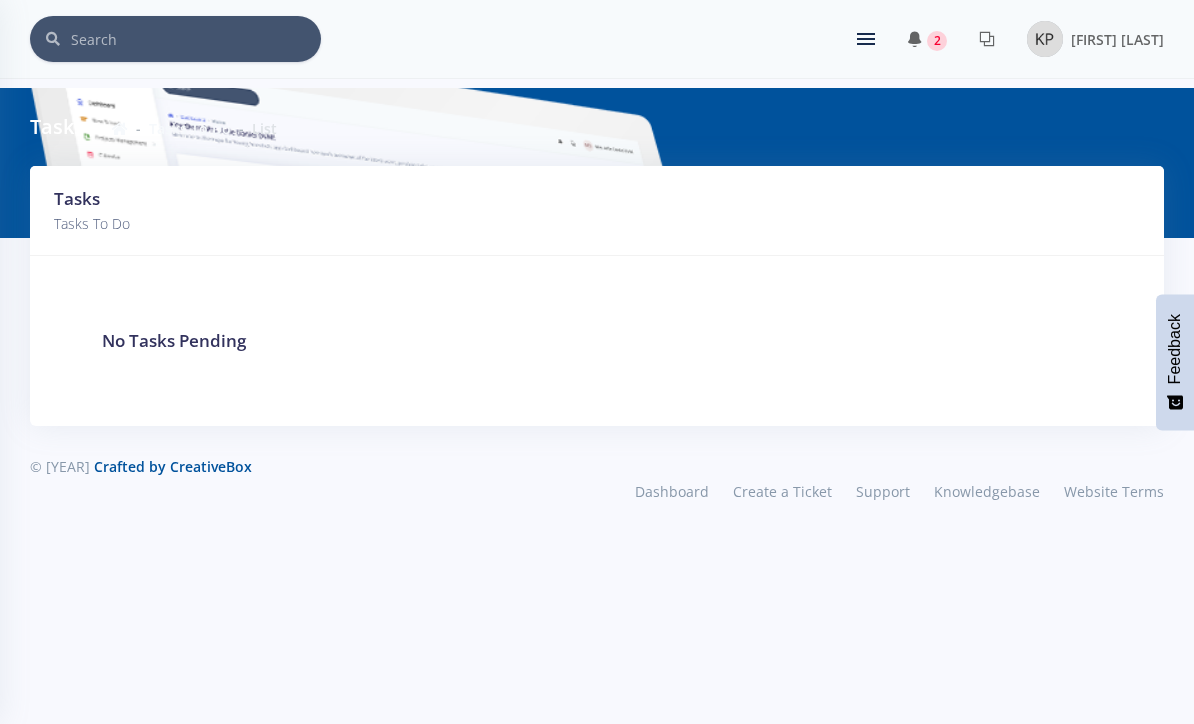 scroll, scrollTop: 0, scrollLeft: 0, axis: both 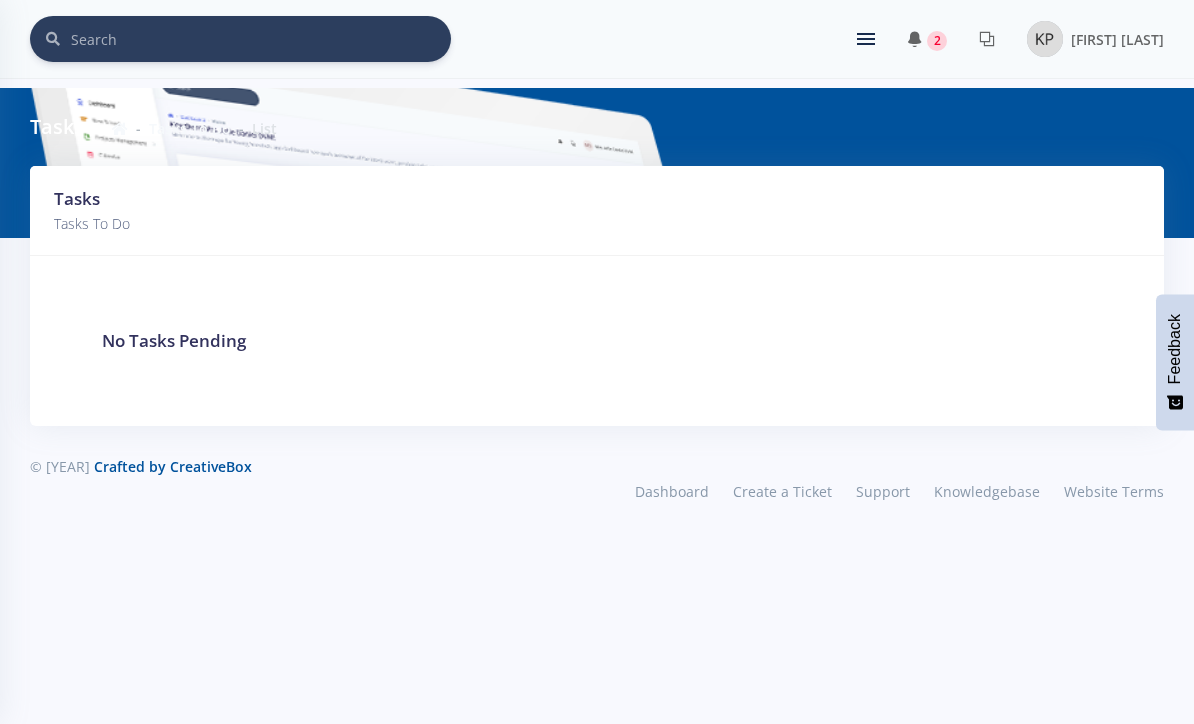 click on "Tasks
Tasks To Do
List" at bounding box center [597, 127] 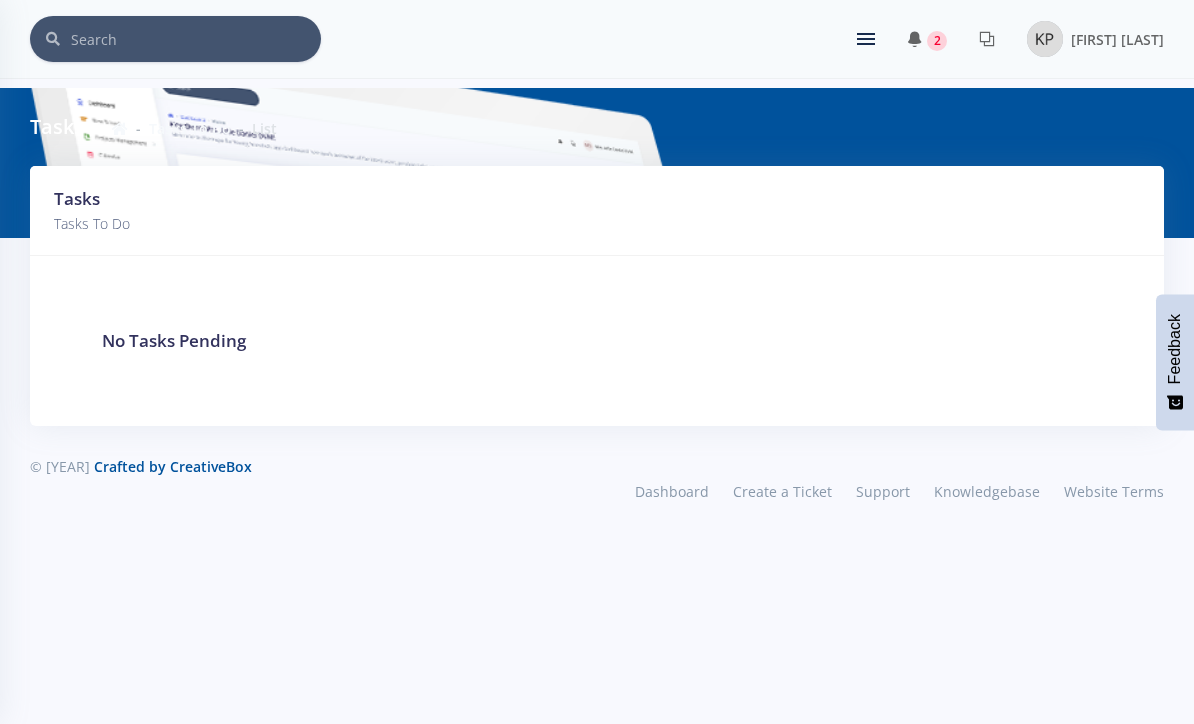 click on "2
You have  2
notifications.
1 minute ago 1 minute ago" at bounding box center [934, 39] 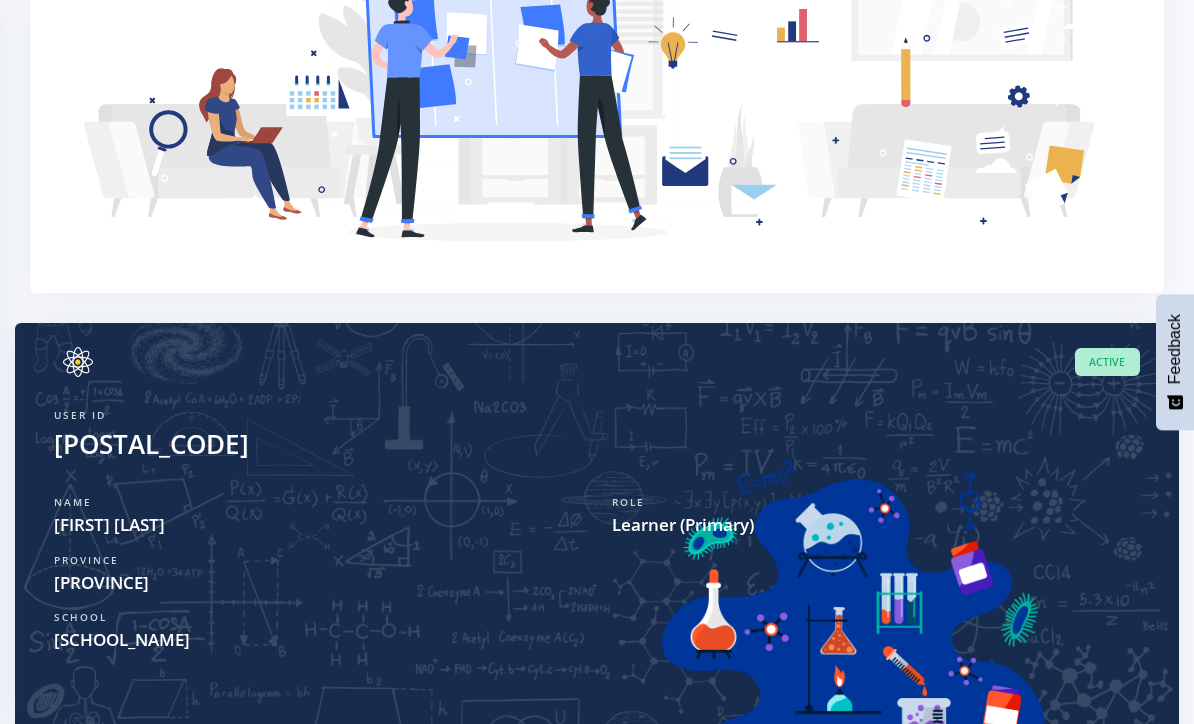 scroll, scrollTop: 0, scrollLeft: 0, axis: both 